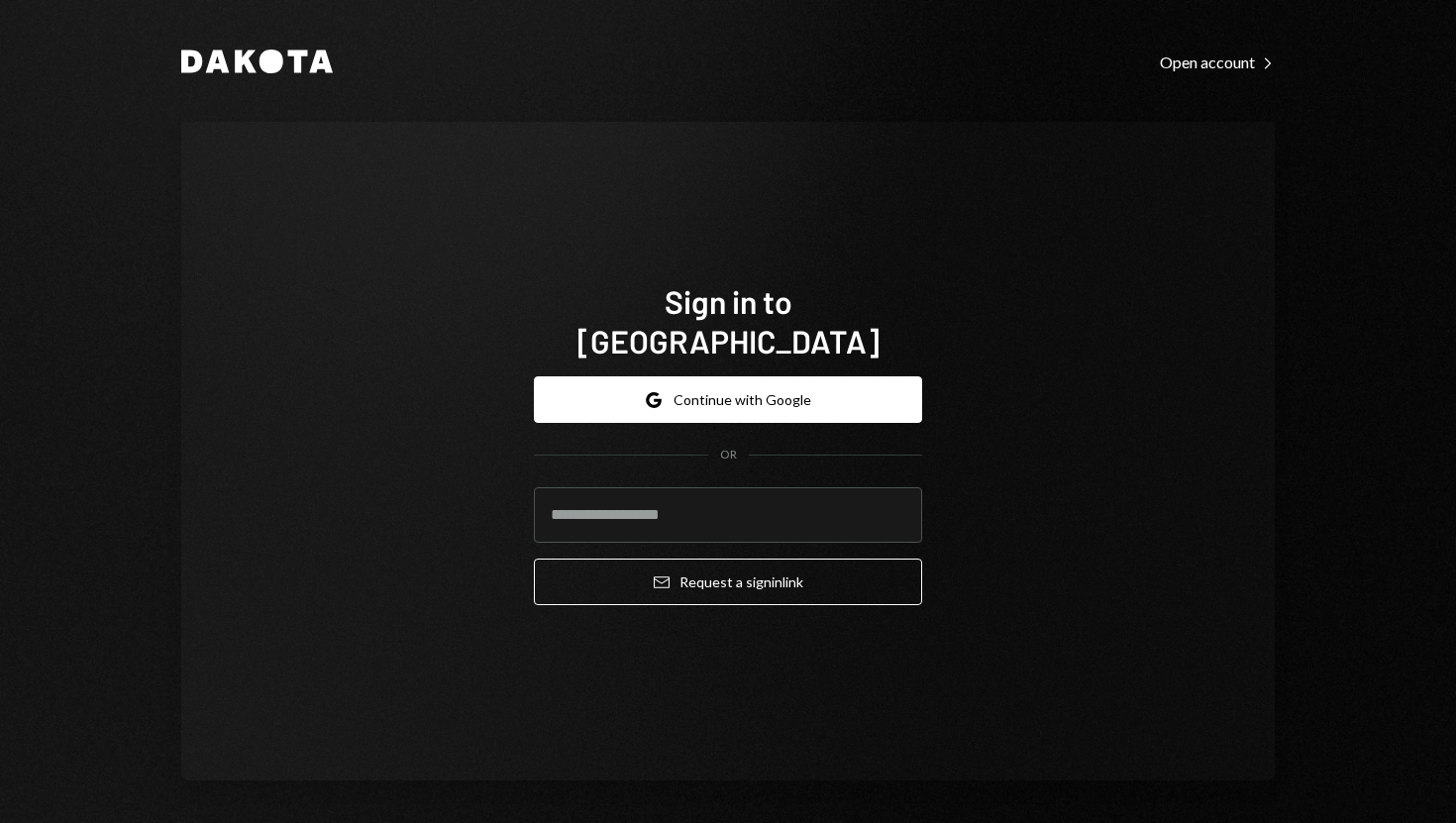 scroll, scrollTop: 0, scrollLeft: 0, axis: both 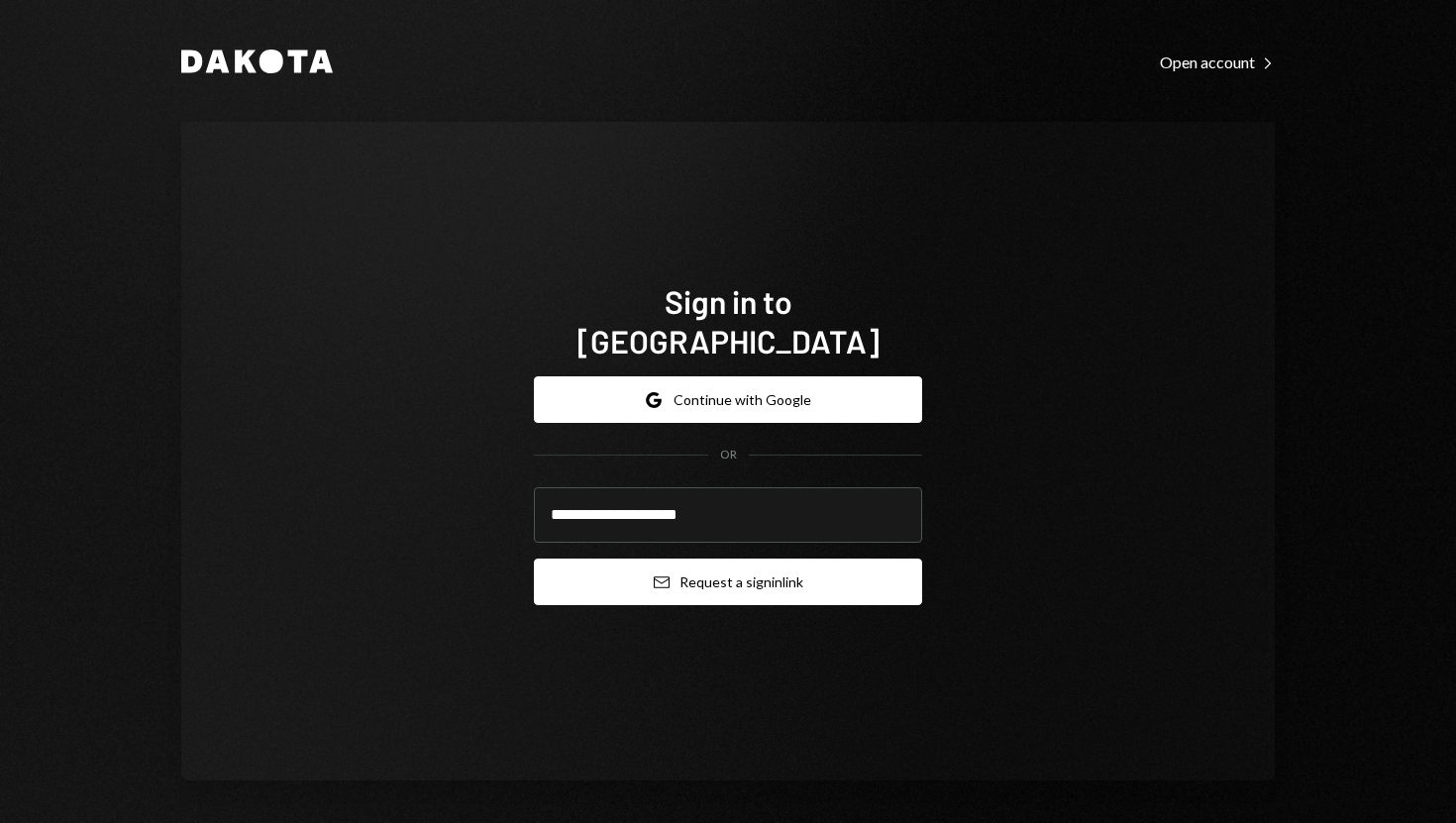 click on "Email Request a sign  in  link" at bounding box center (728, 581) 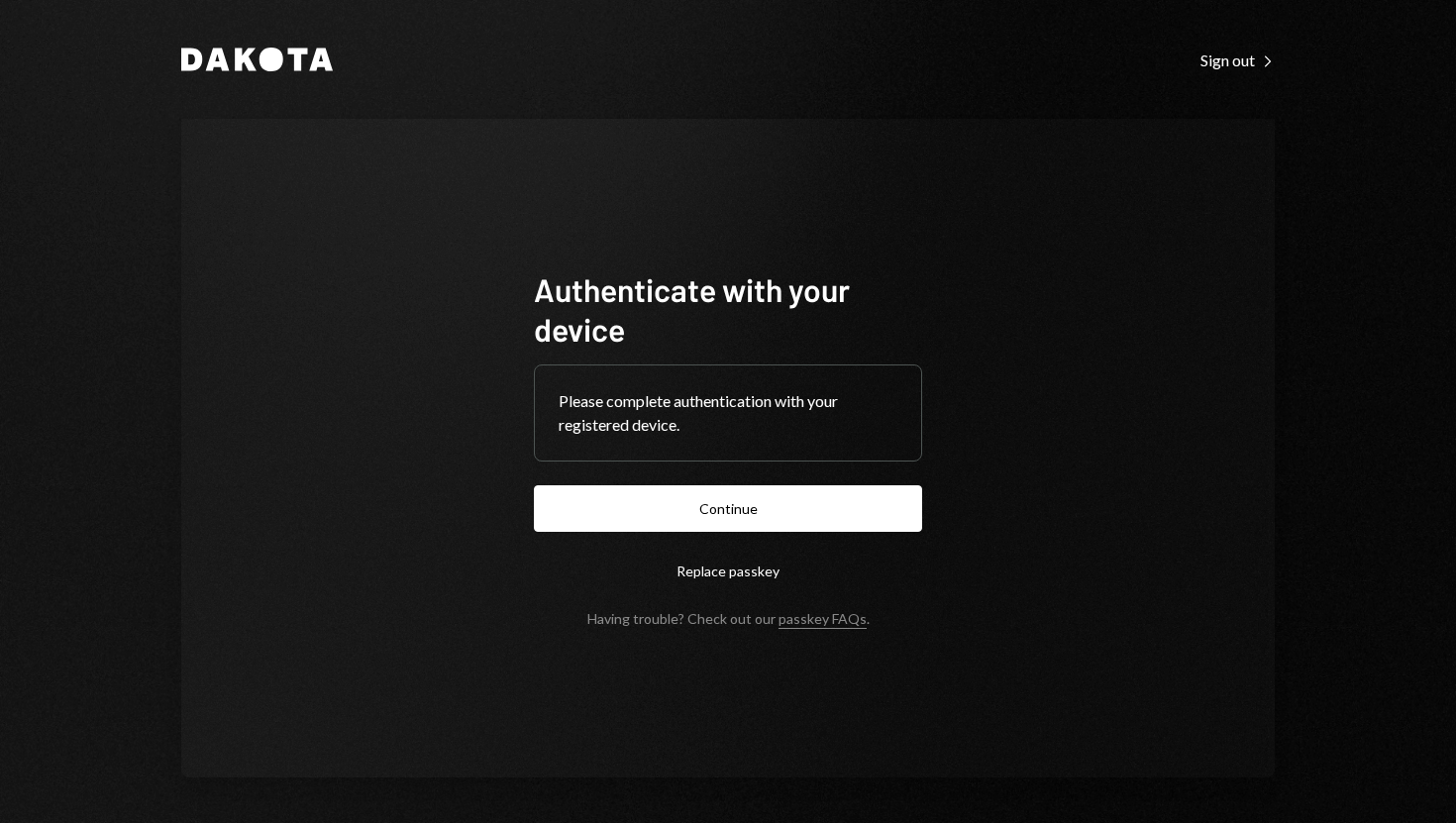 scroll, scrollTop: 0, scrollLeft: 0, axis: both 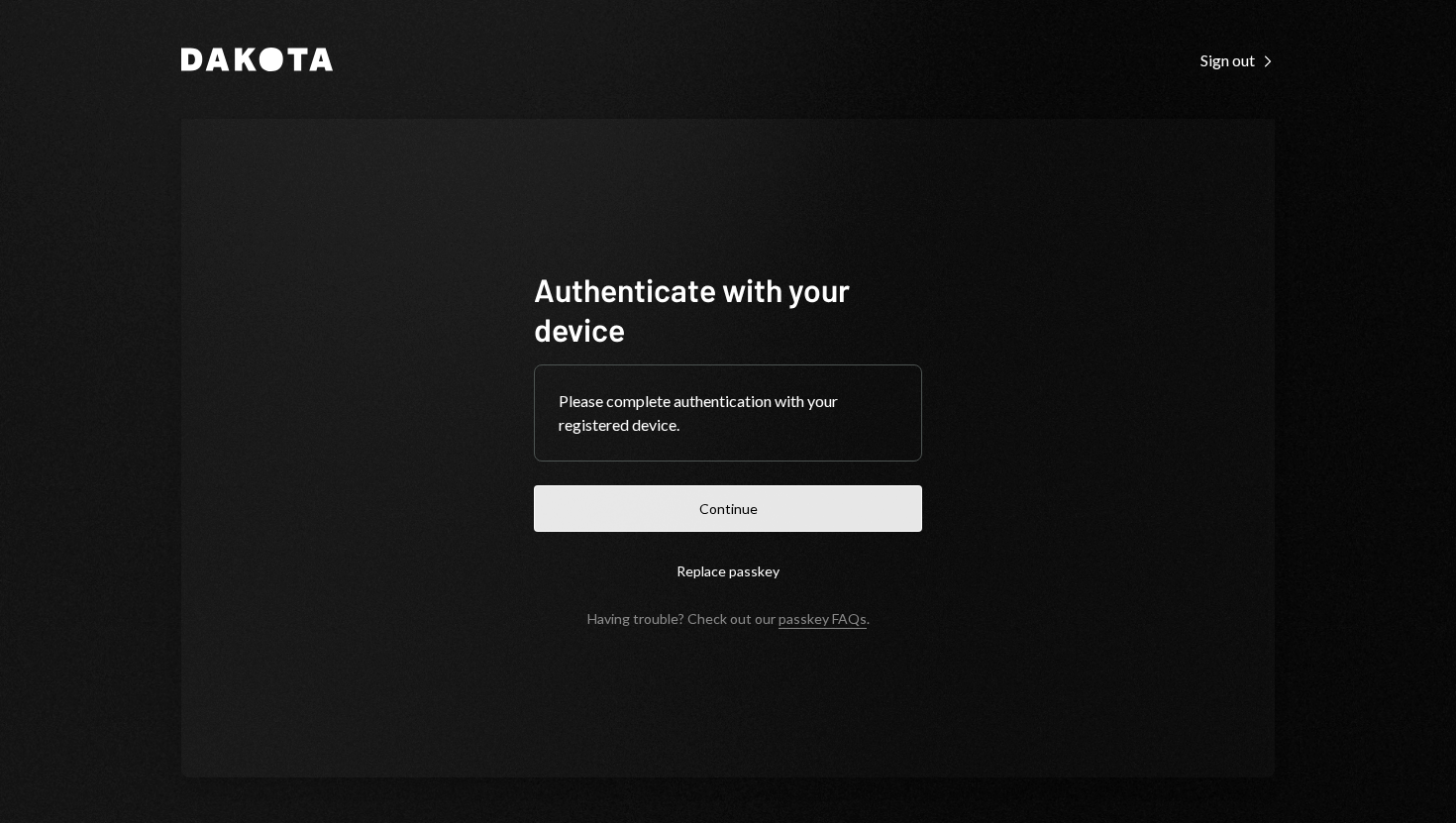 click on "Continue" at bounding box center (728, 508) 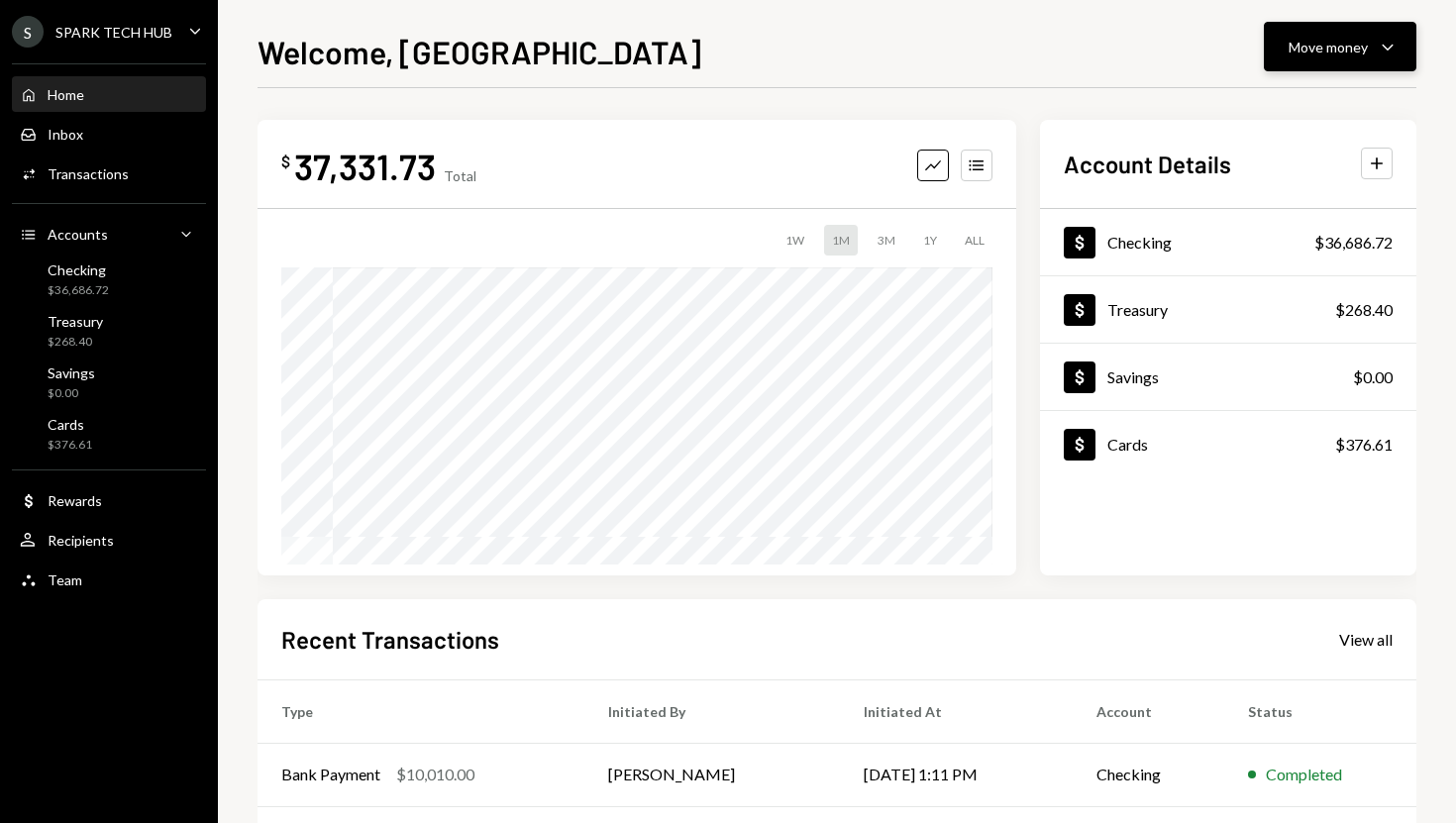 click on "Move money" at bounding box center (1328, 47) 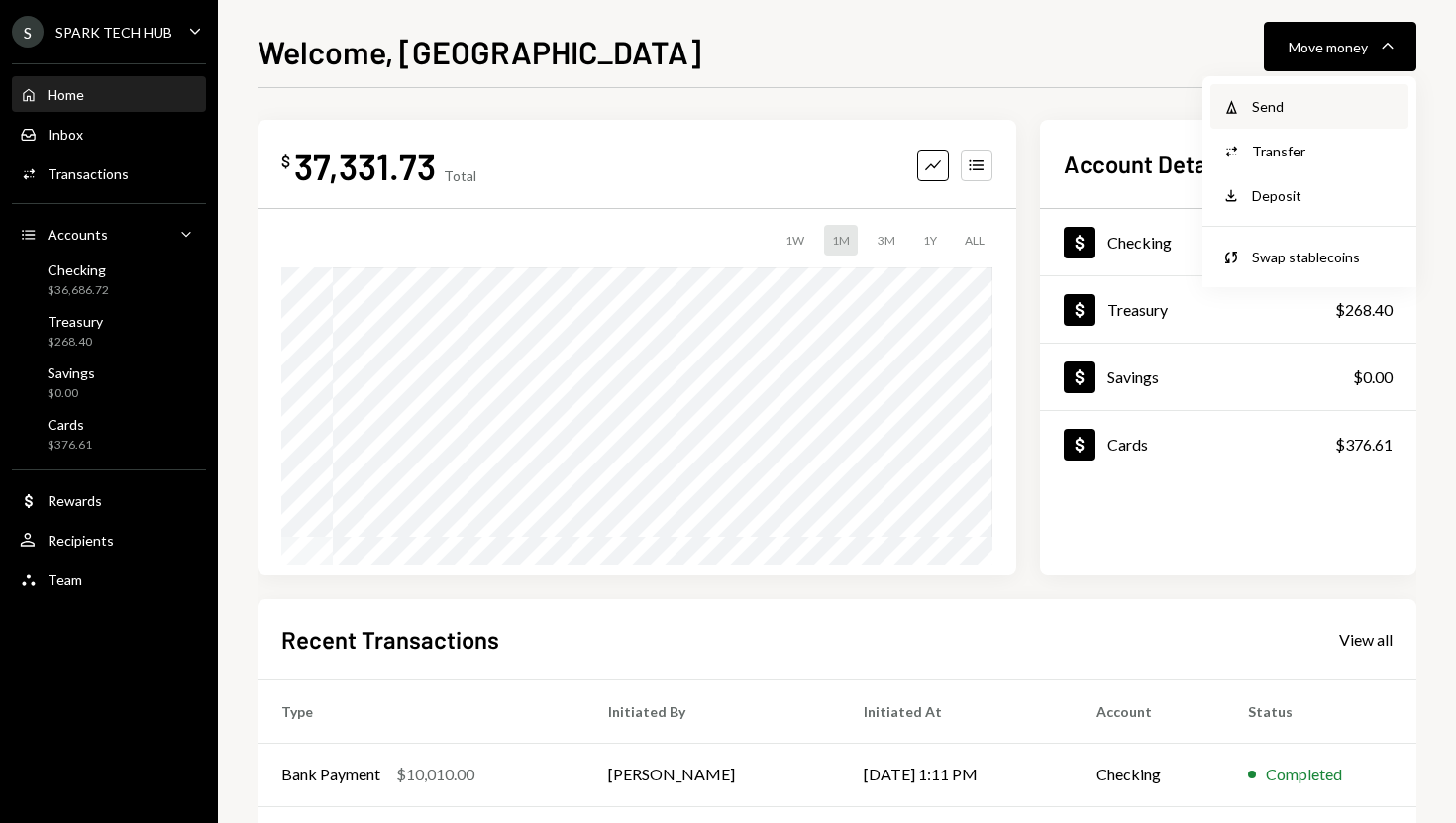 click on "Withdraw Send" at bounding box center [1309, 106] 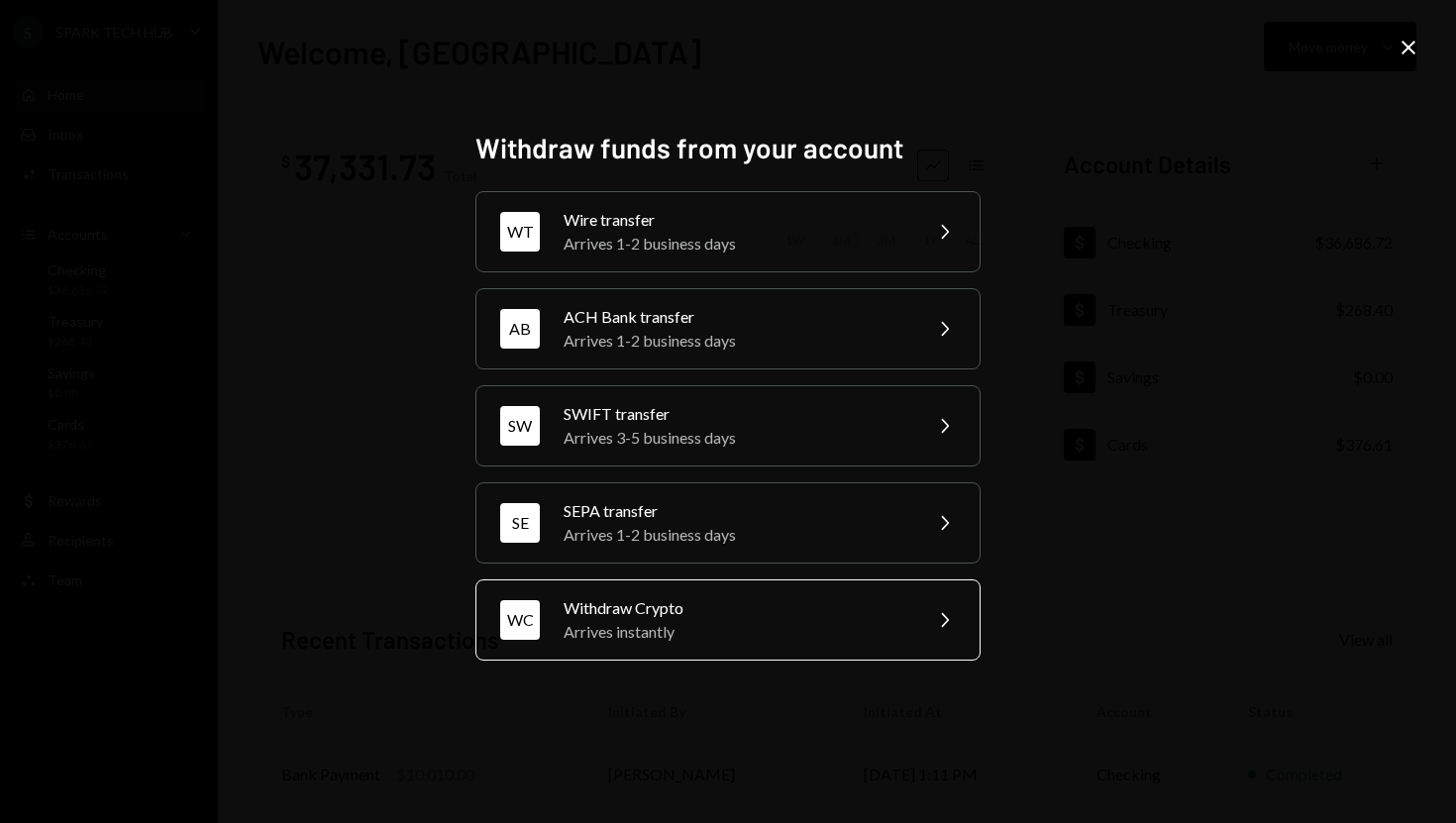 click on "Arrives instantly" at bounding box center [736, 632] 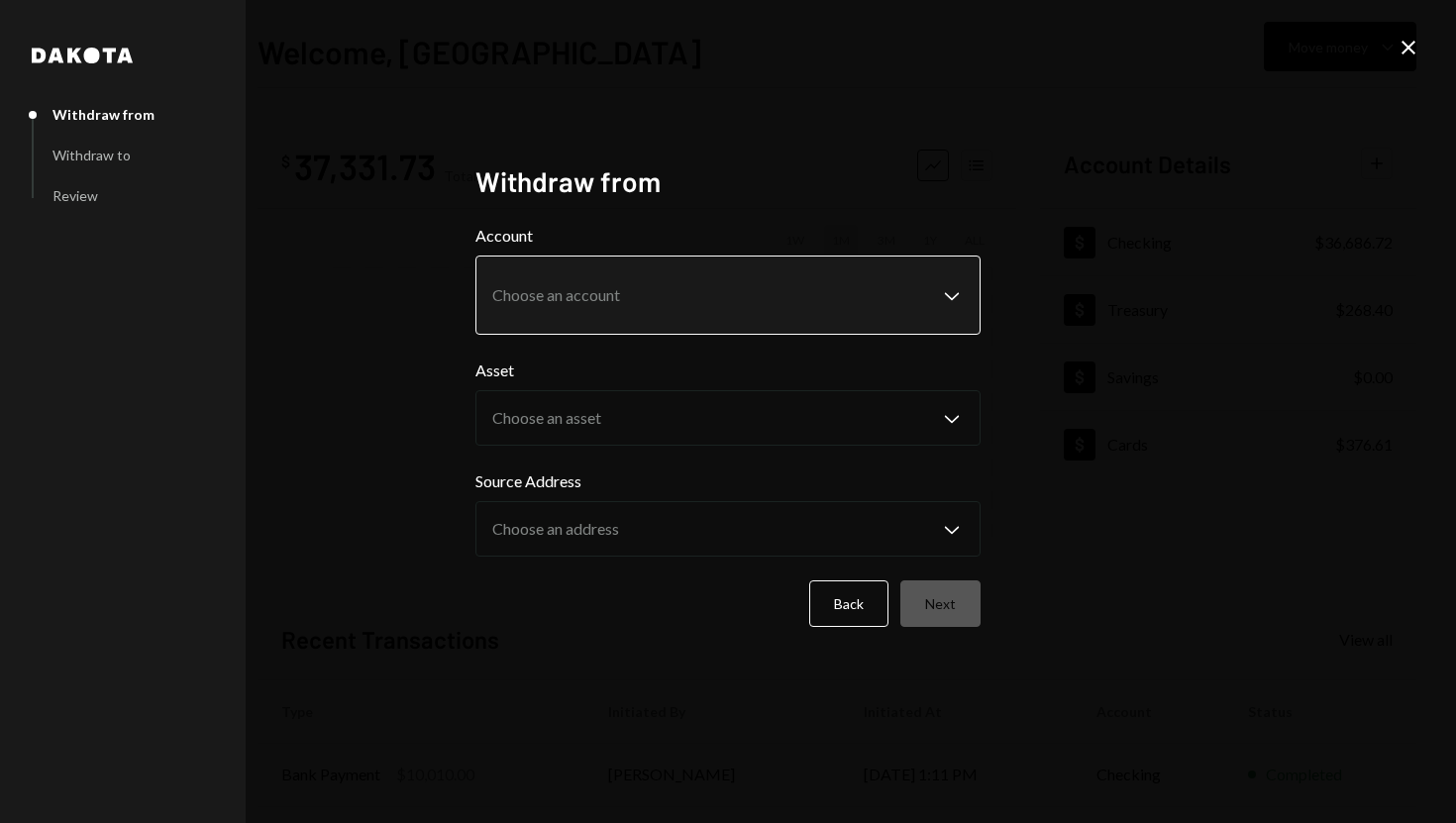 click on "**********" at bounding box center (728, 411) 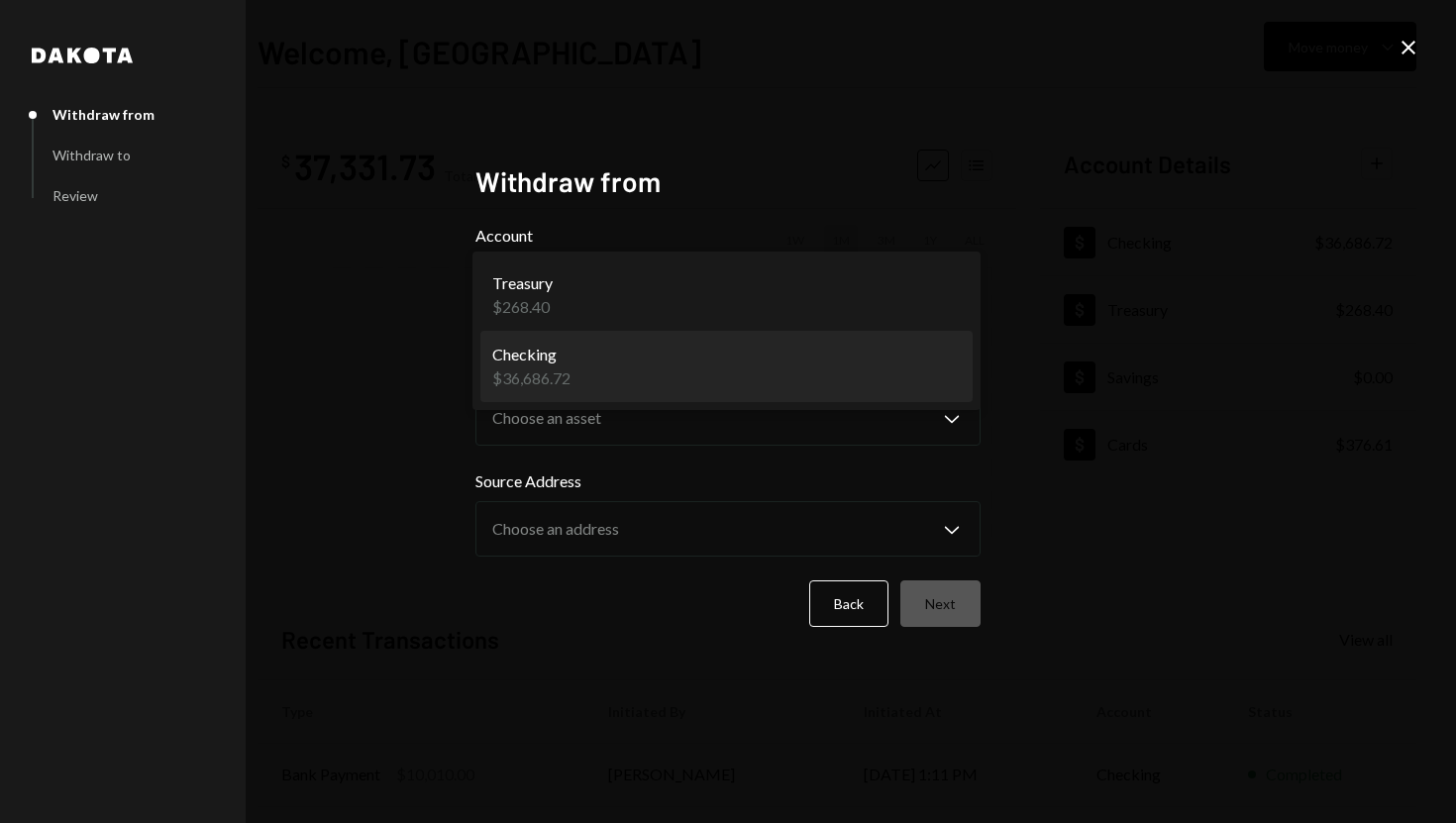 select on "**********" 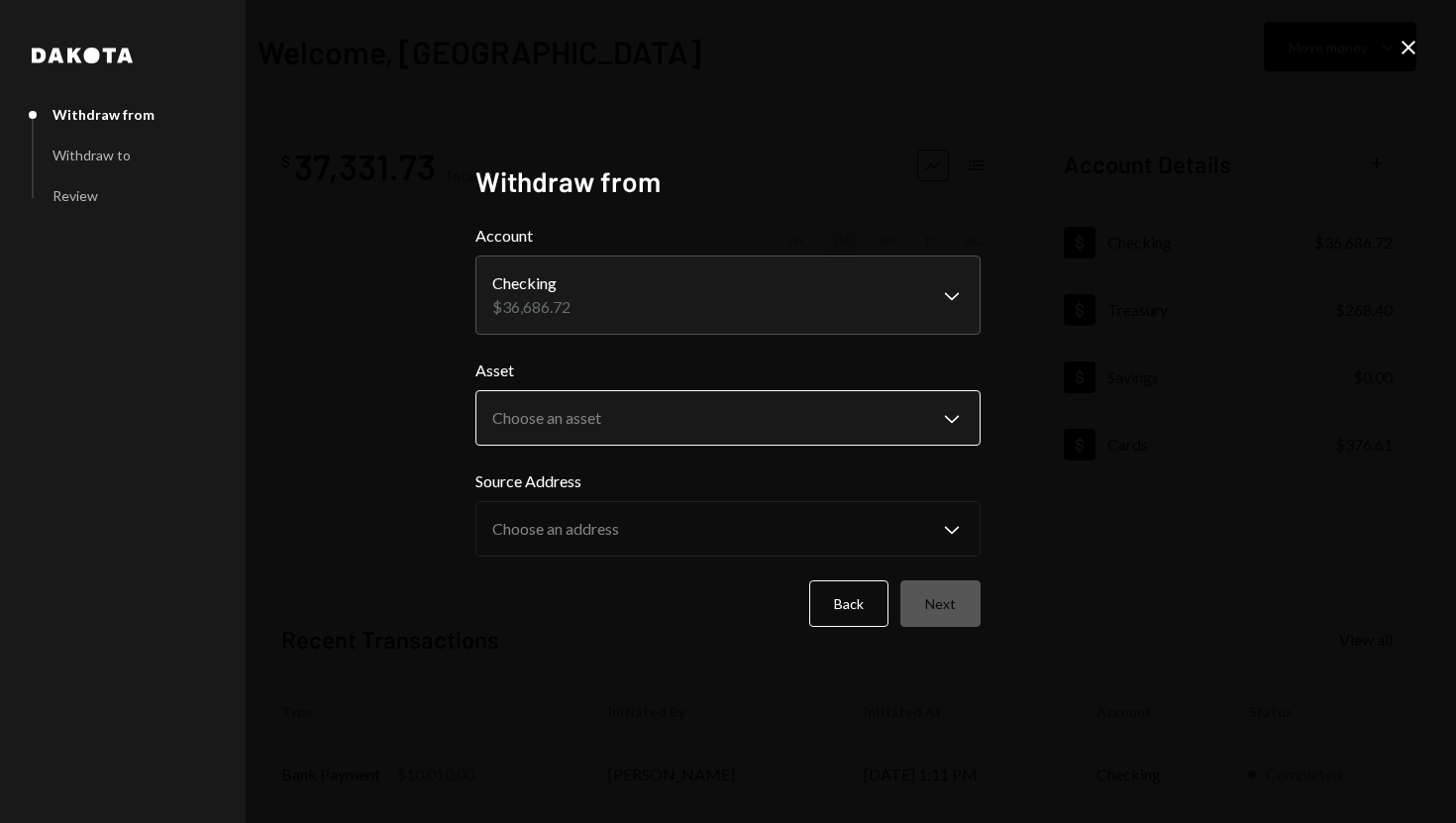 click on "**********" at bounding box center [728, 411] 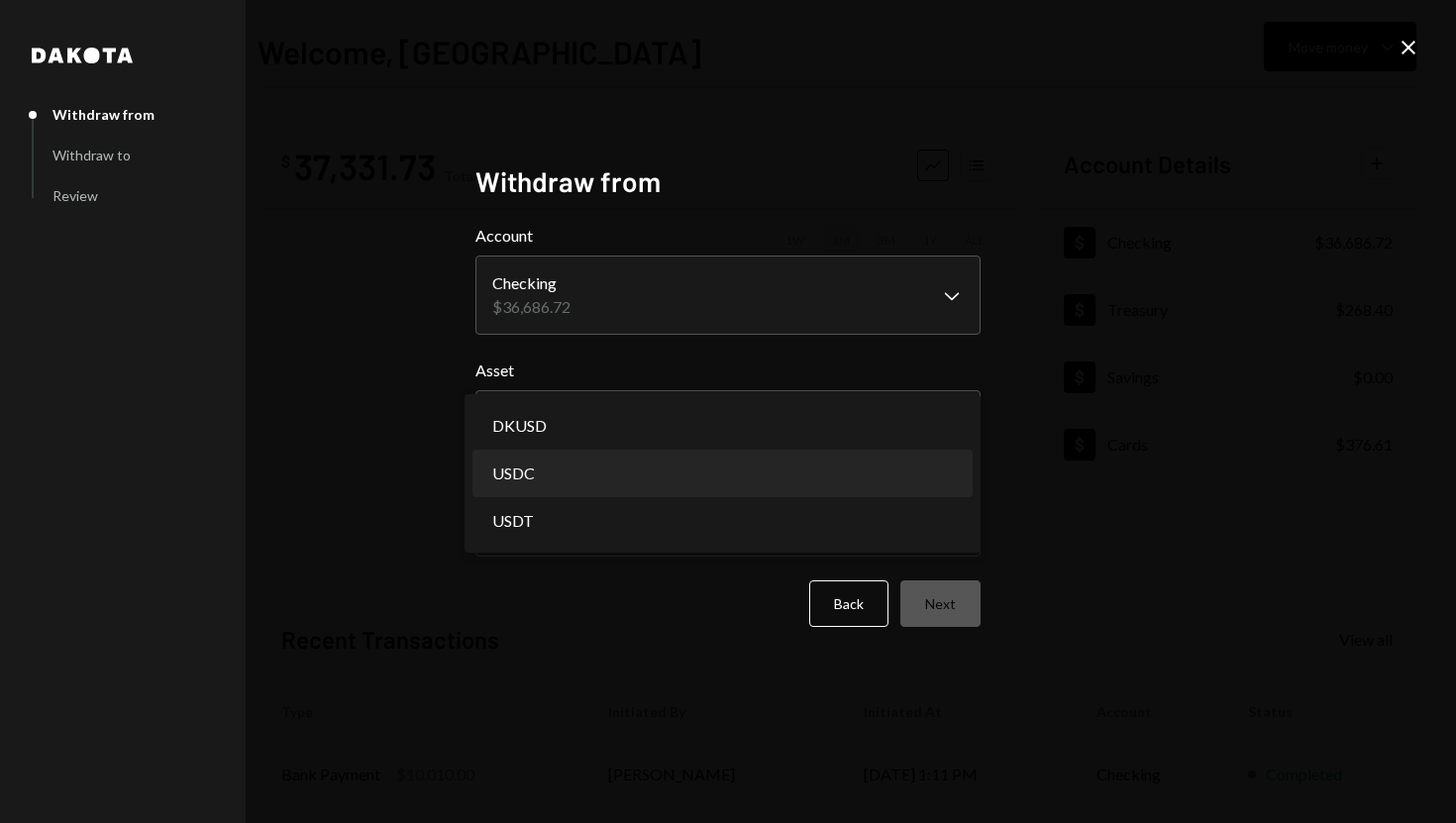 select on "****" 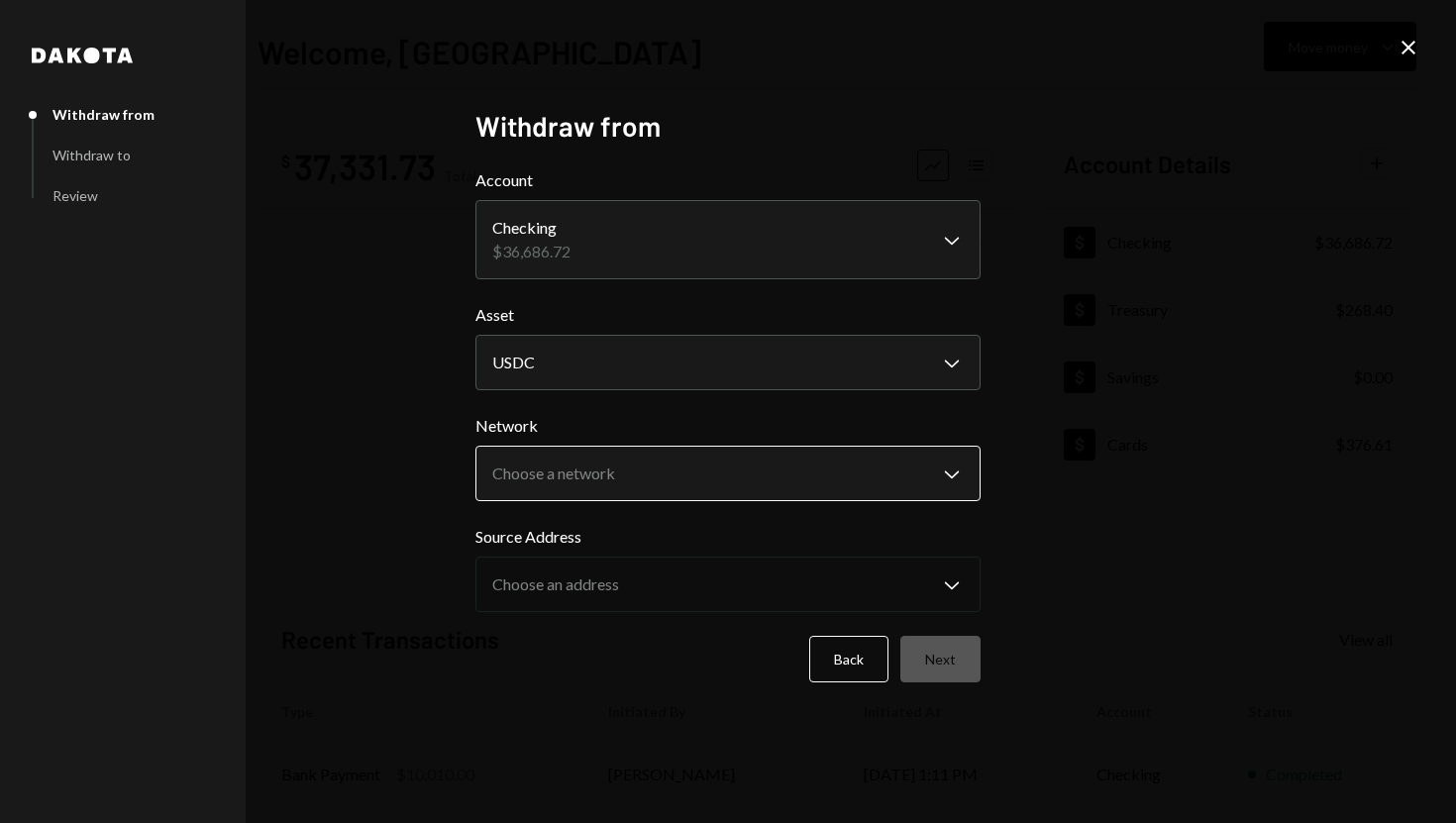 click on "**********" at bounding box center [728, 411] 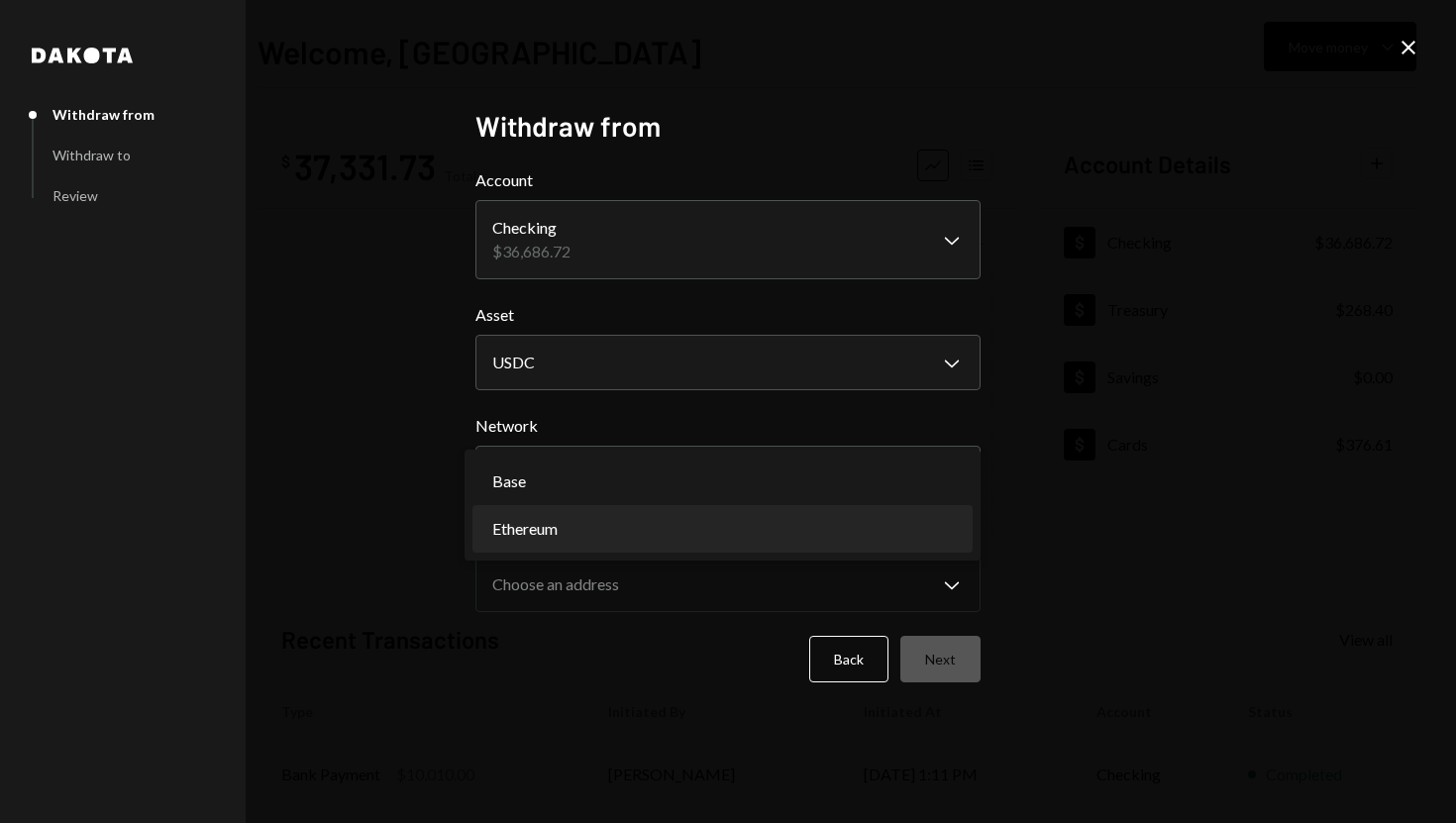 select on "**********" 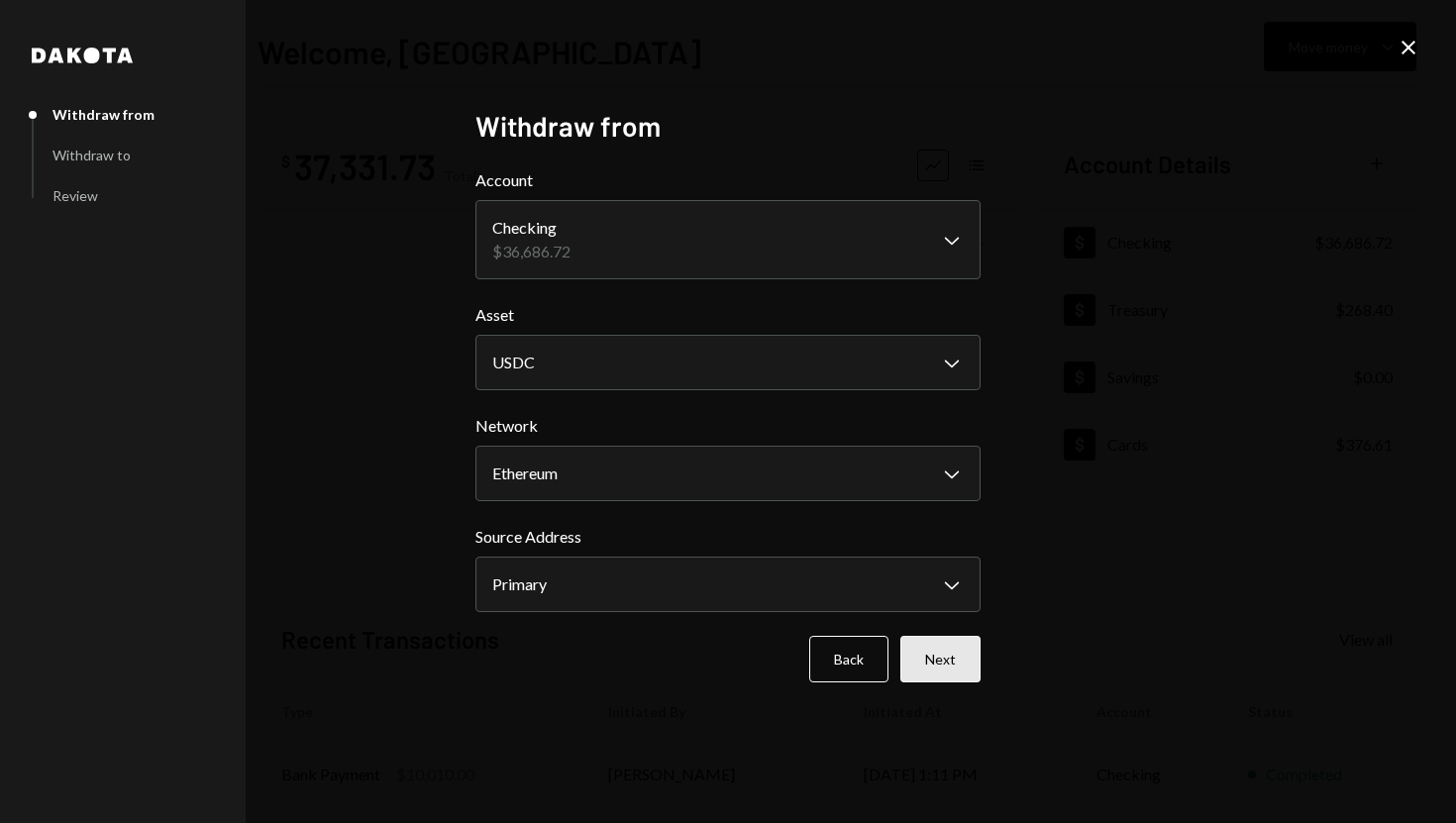 click on "Next" at bounding box center (940, 659) 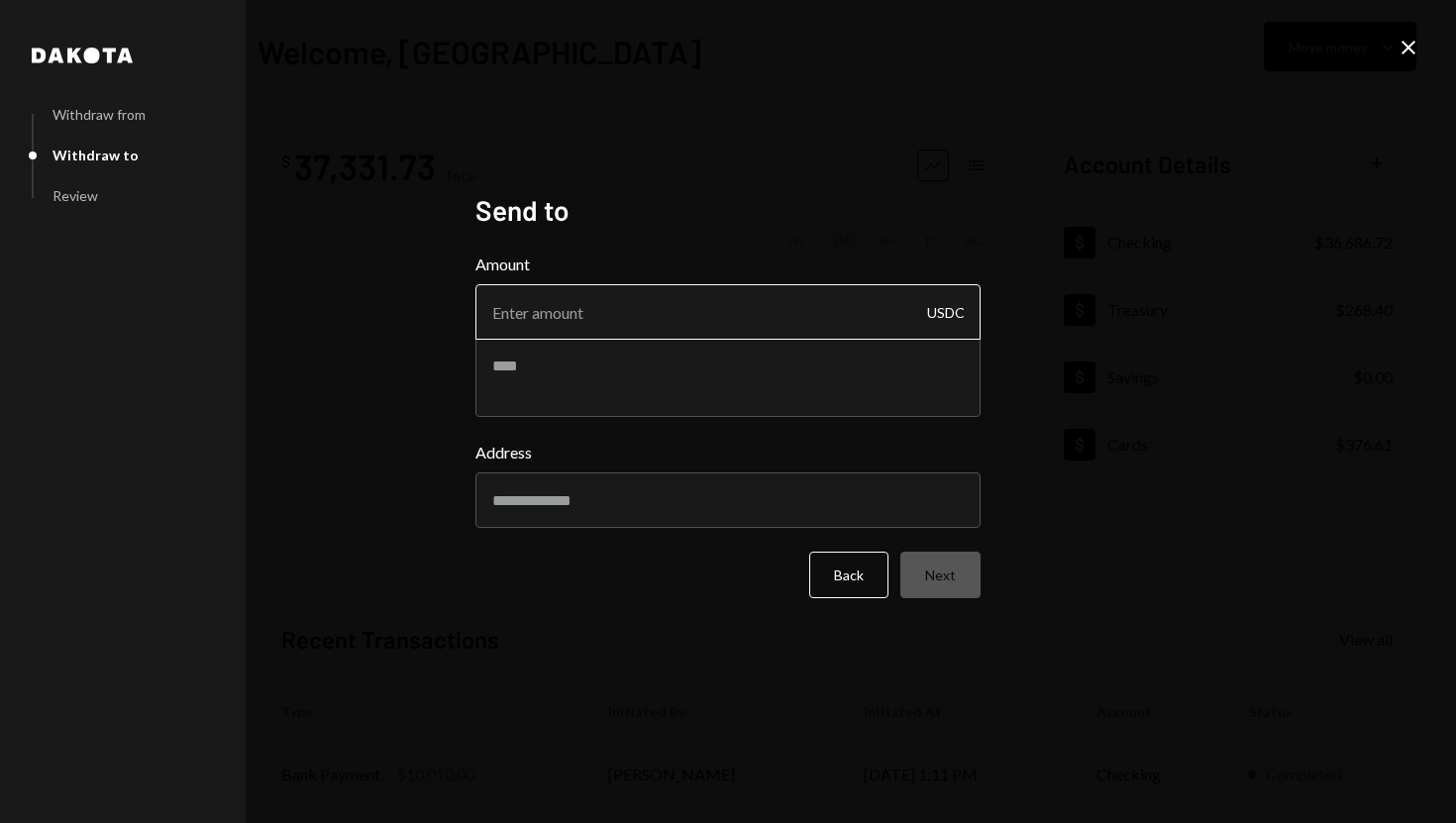 click on "Amount" at bounding box center (728, 312) 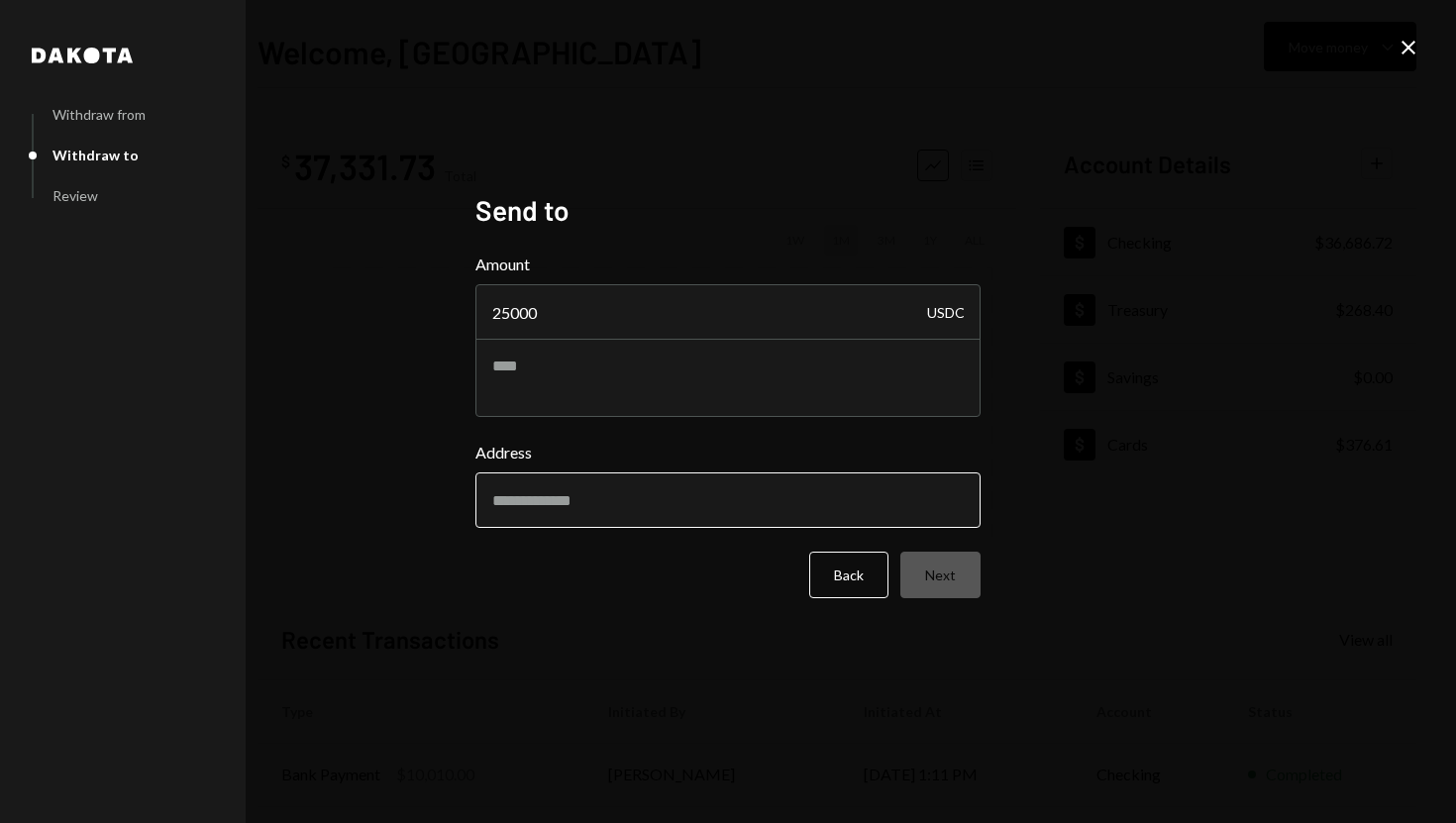 type on "25000" 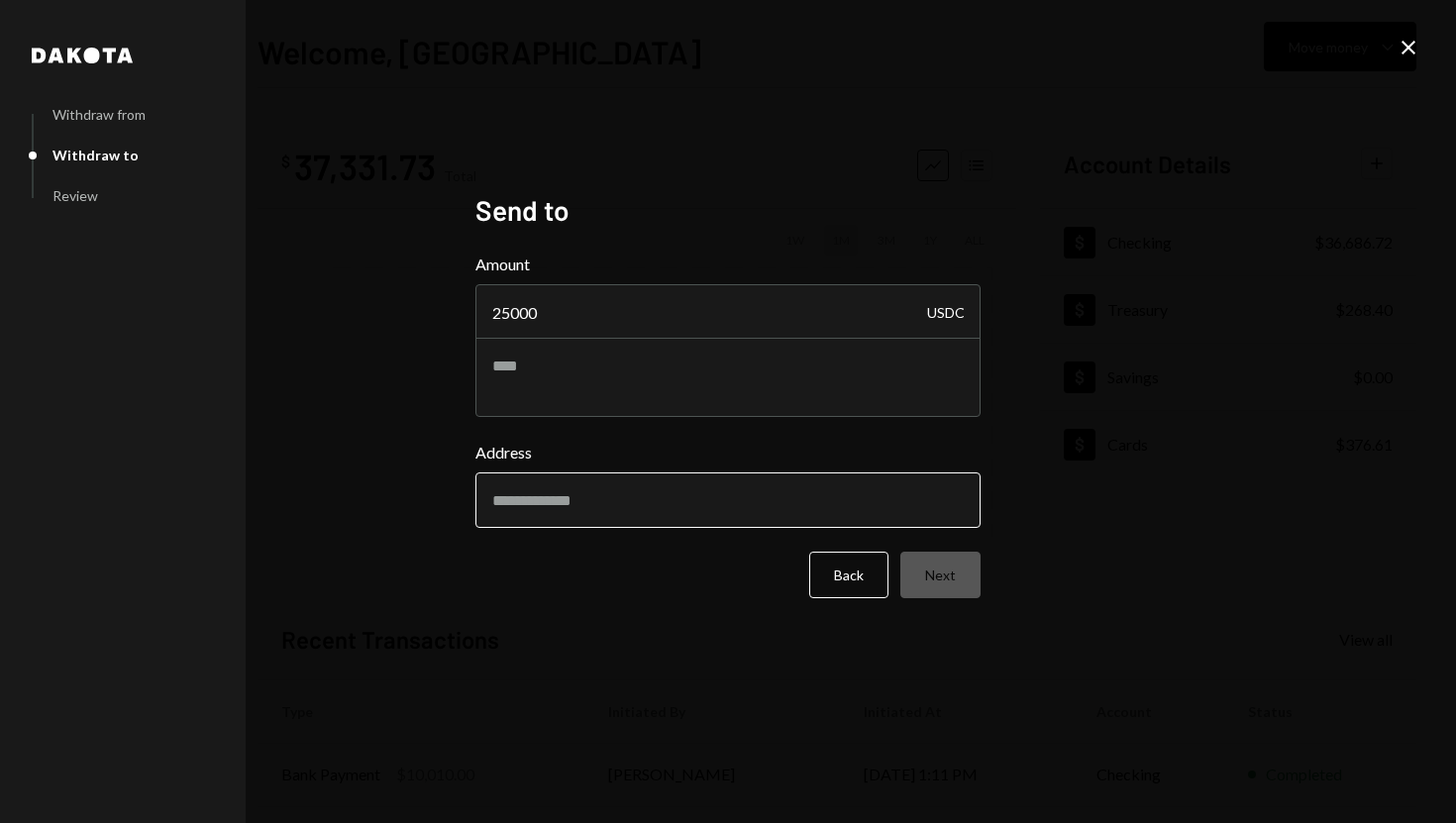 click on "Address" at bounding box center [728, 500] 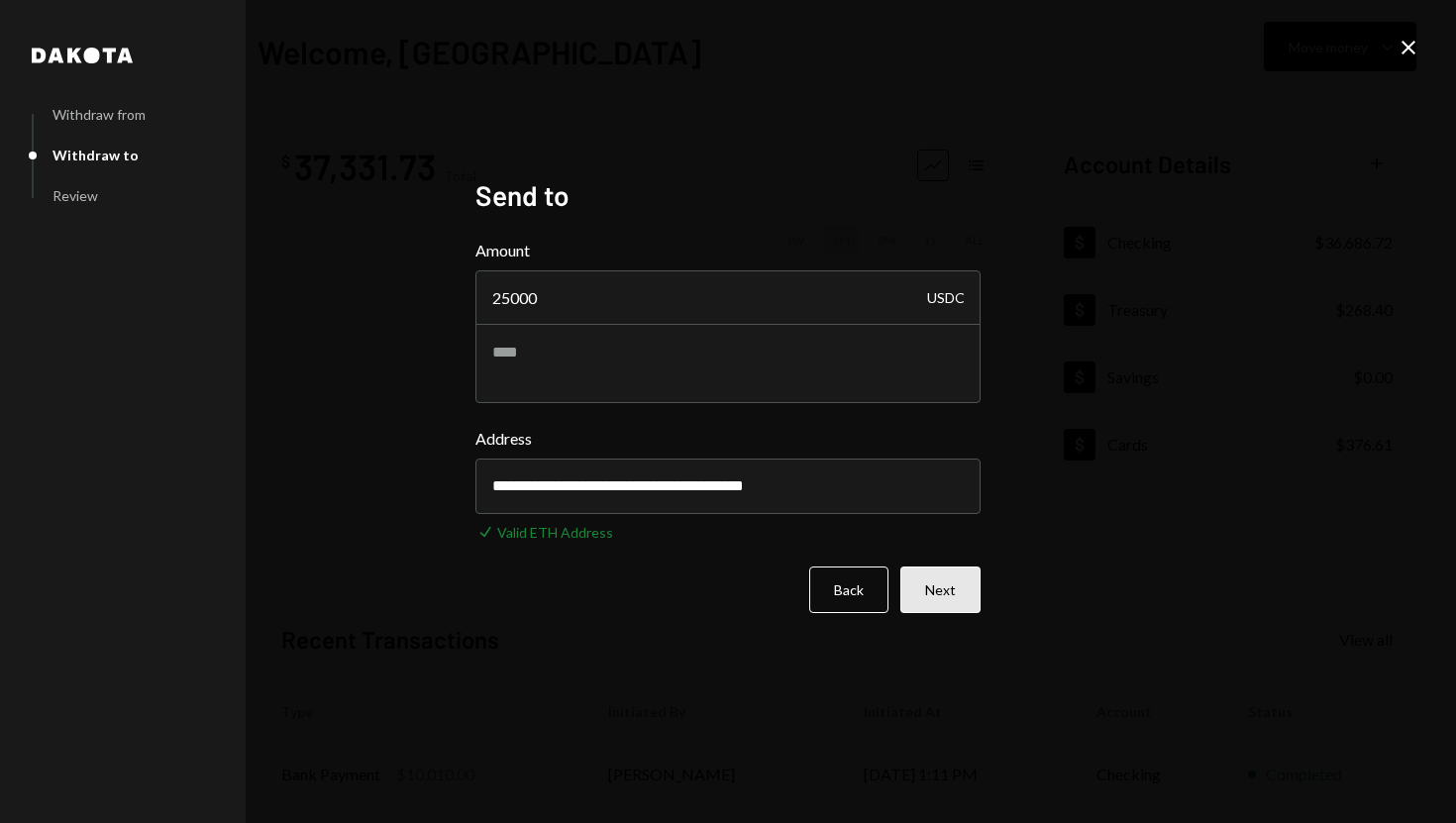 click on "Next" at bounding box center (940, 589) 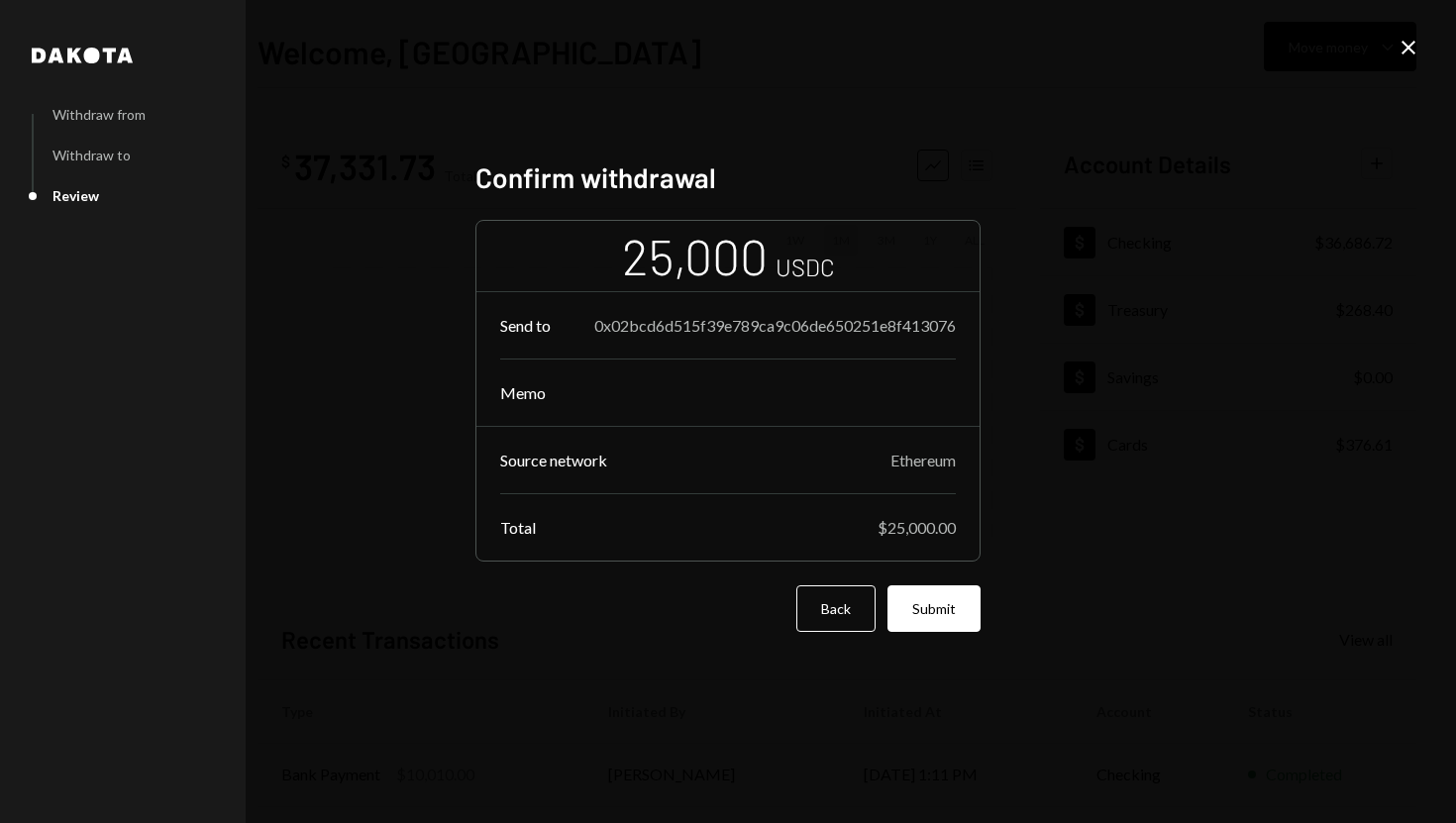 click on "Submit" at bounding box center (934, 608) 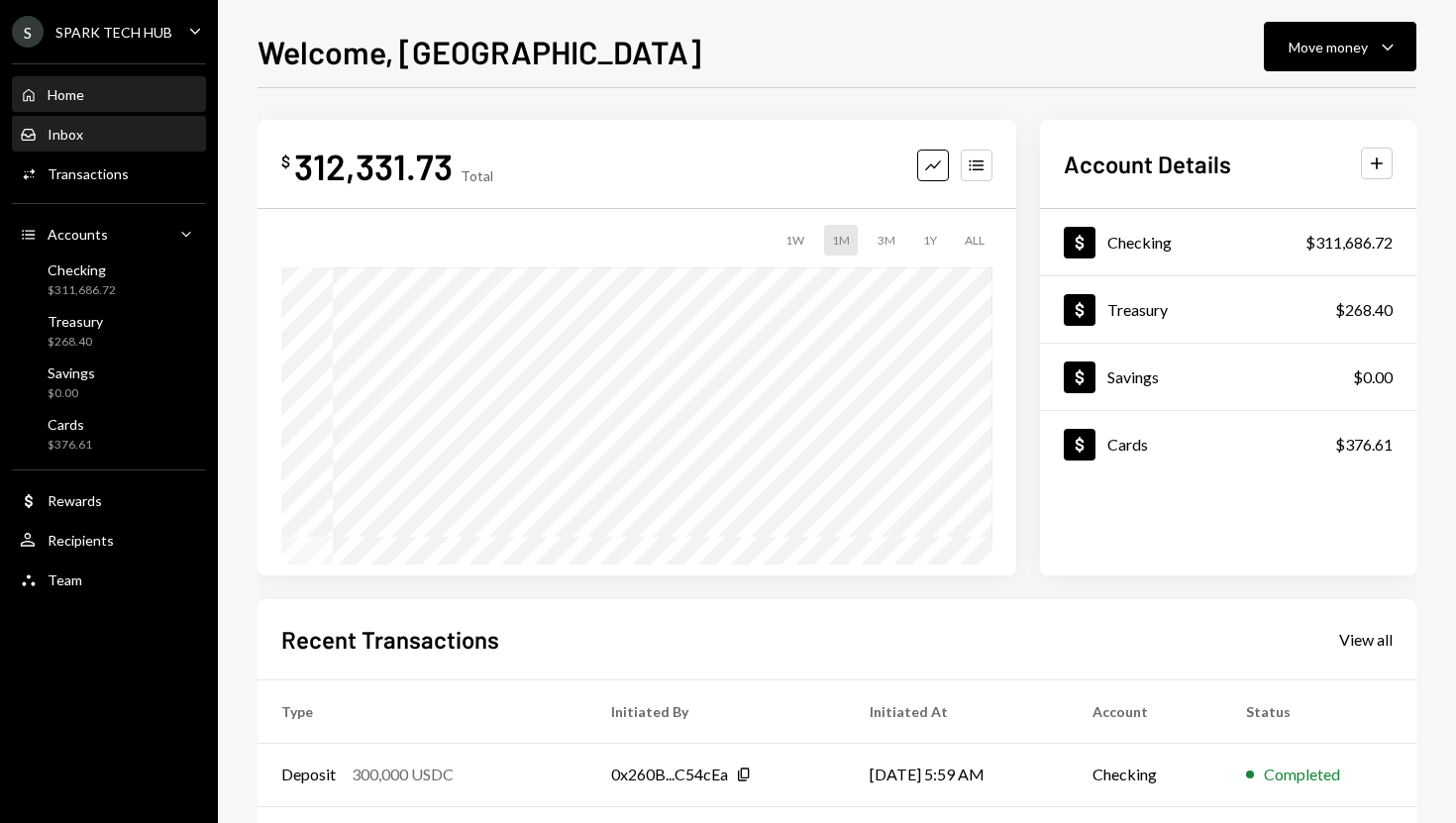 click on "Inbox Inbox" at bounding box center [109, 135] 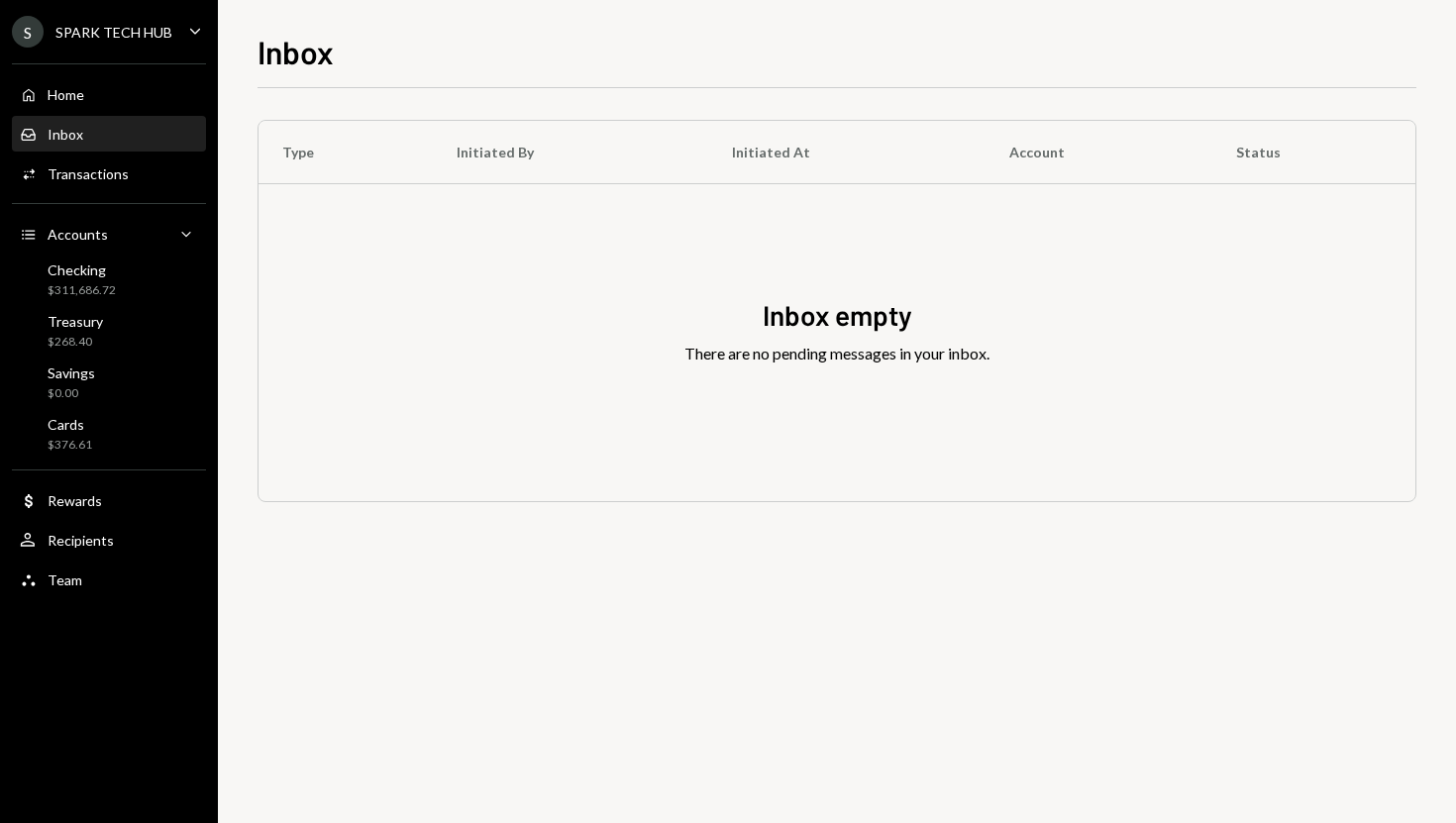 click on "Home Home" at bounding box center [109, 95] 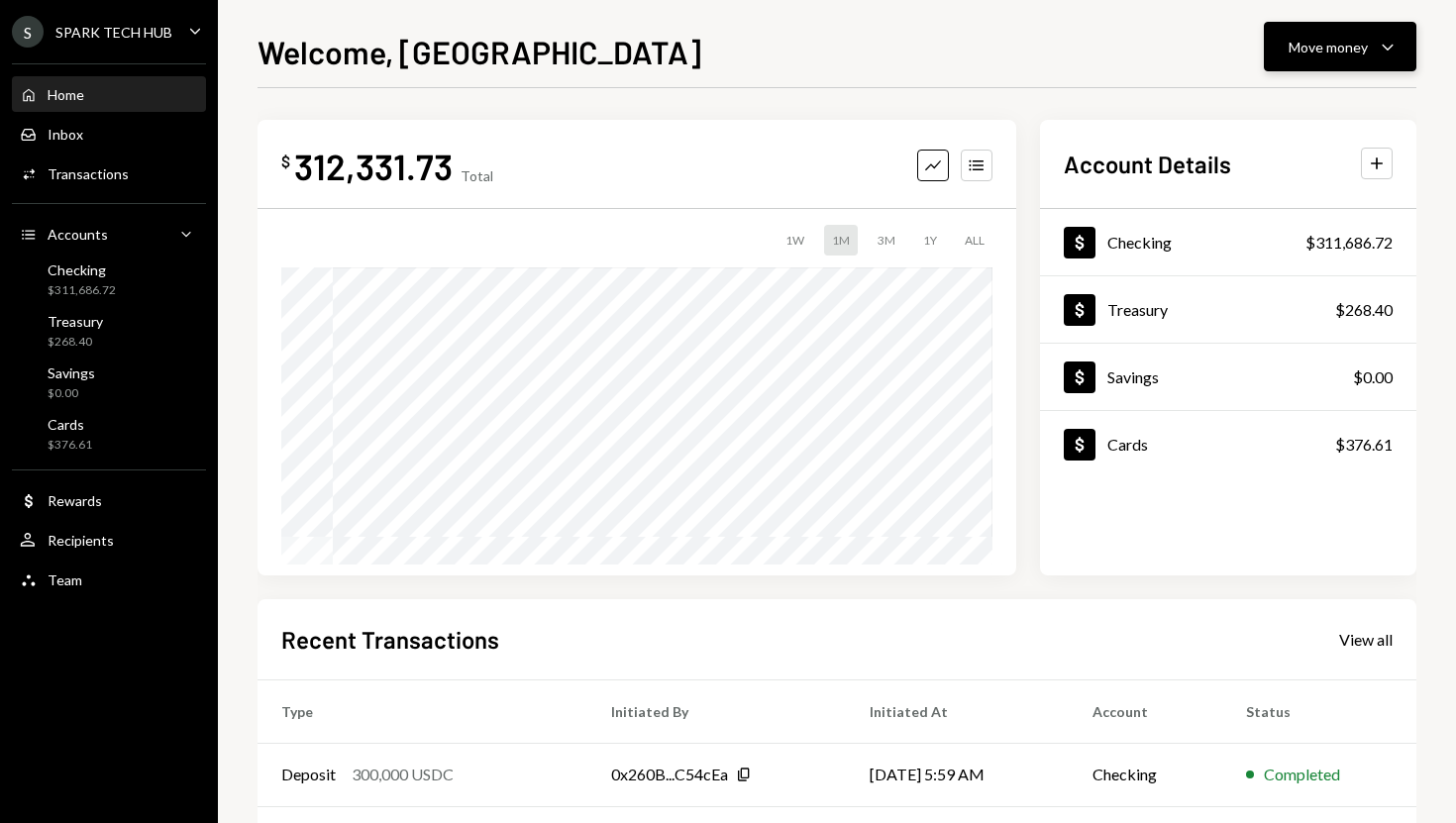 click on "Move money Caret Down" at bounding box center [1340, 47] 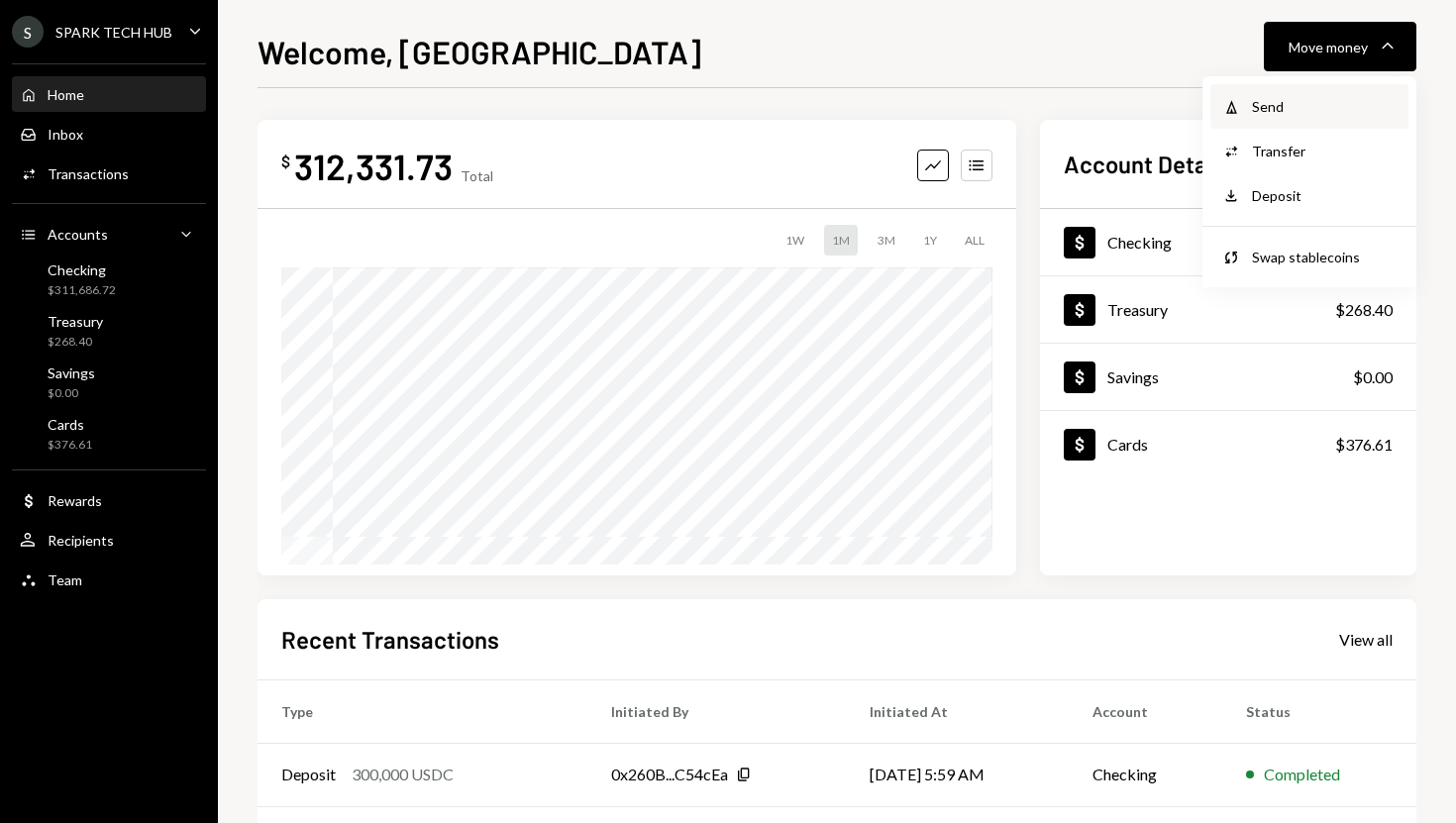click on "Withdraw Send" at bounding box center [1309, 106] 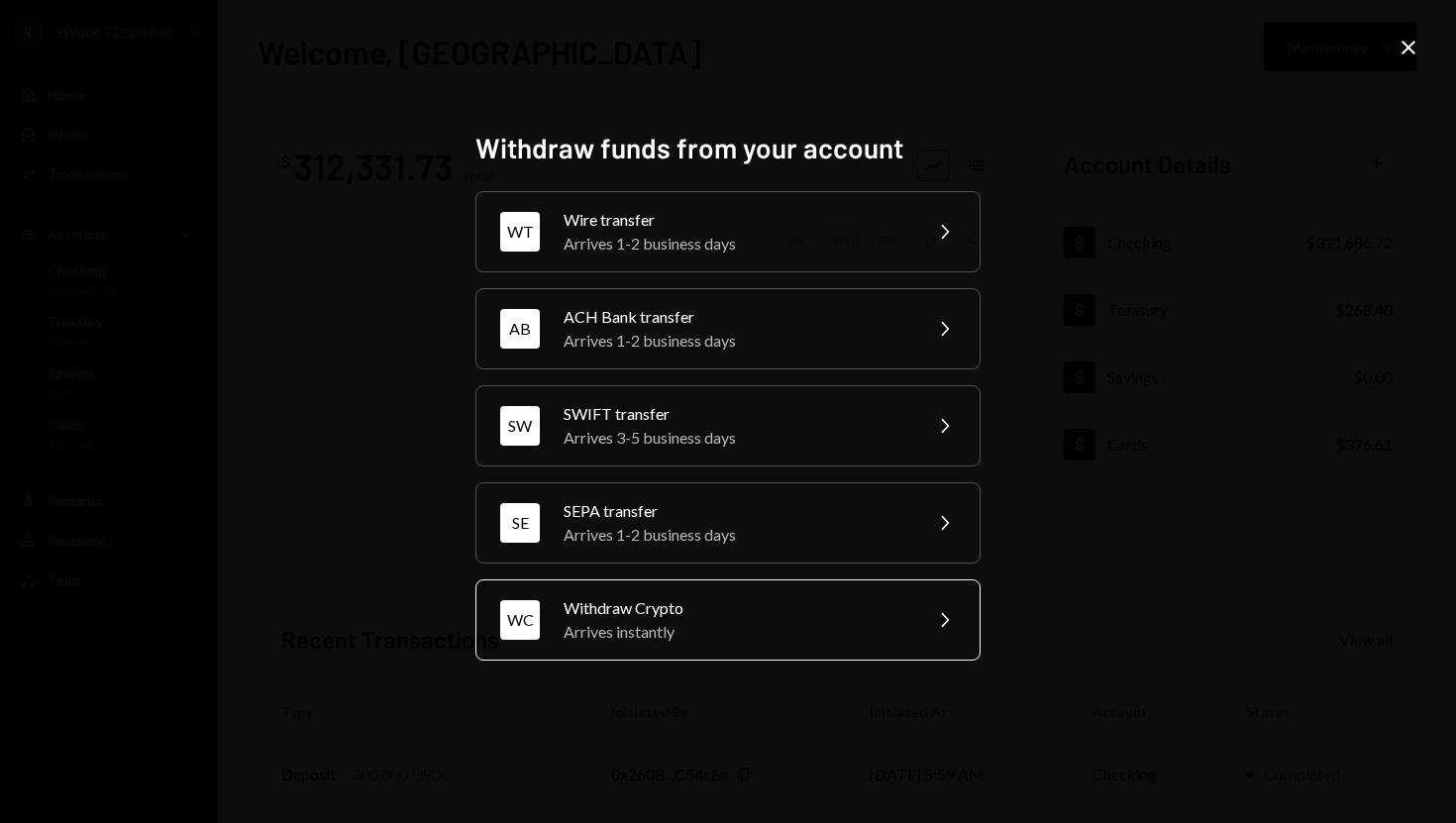 click on "Arrives instantly" at bounding box center (736, 632) 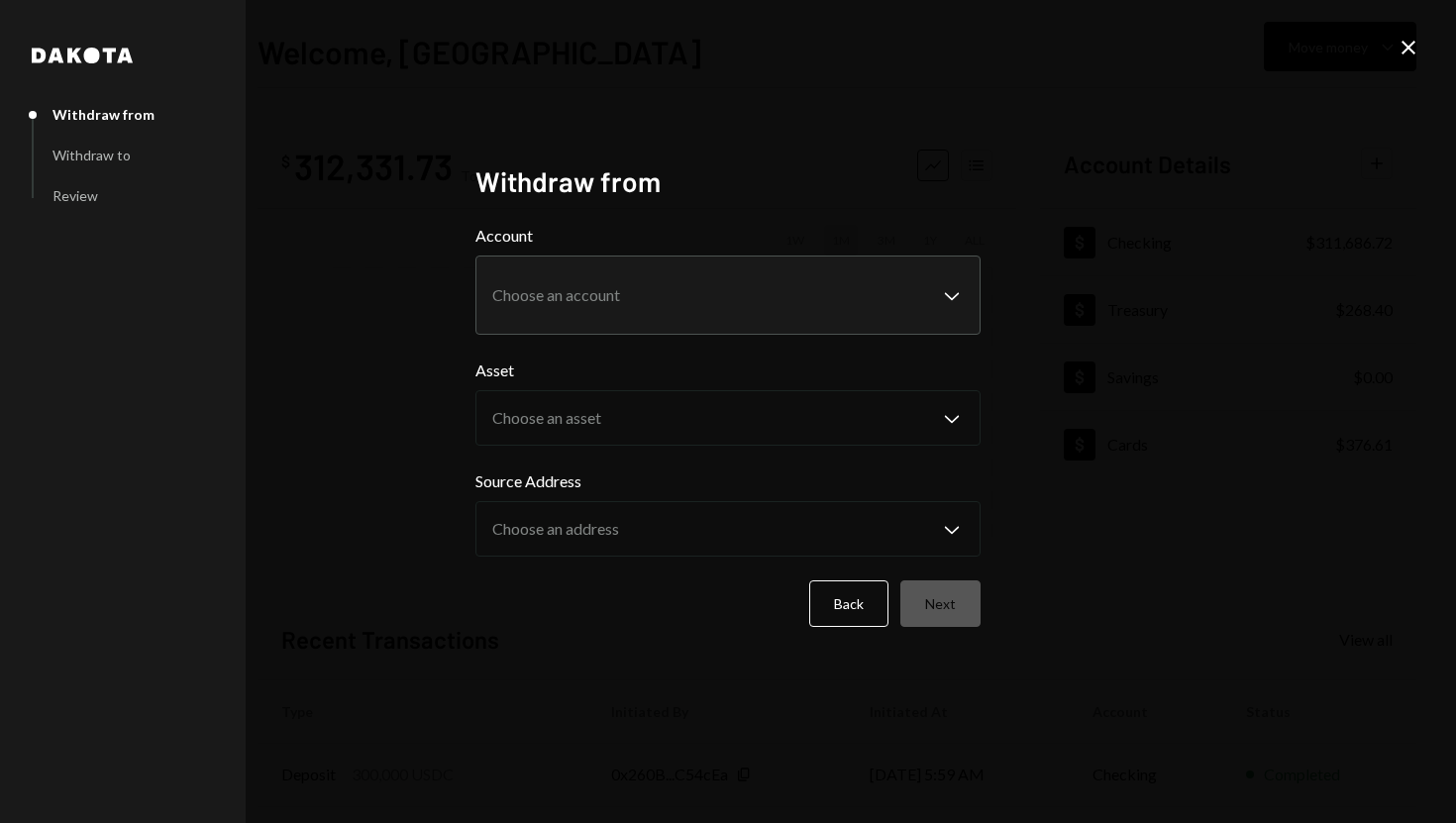 click on "**********" at bounding box center [728, 411] 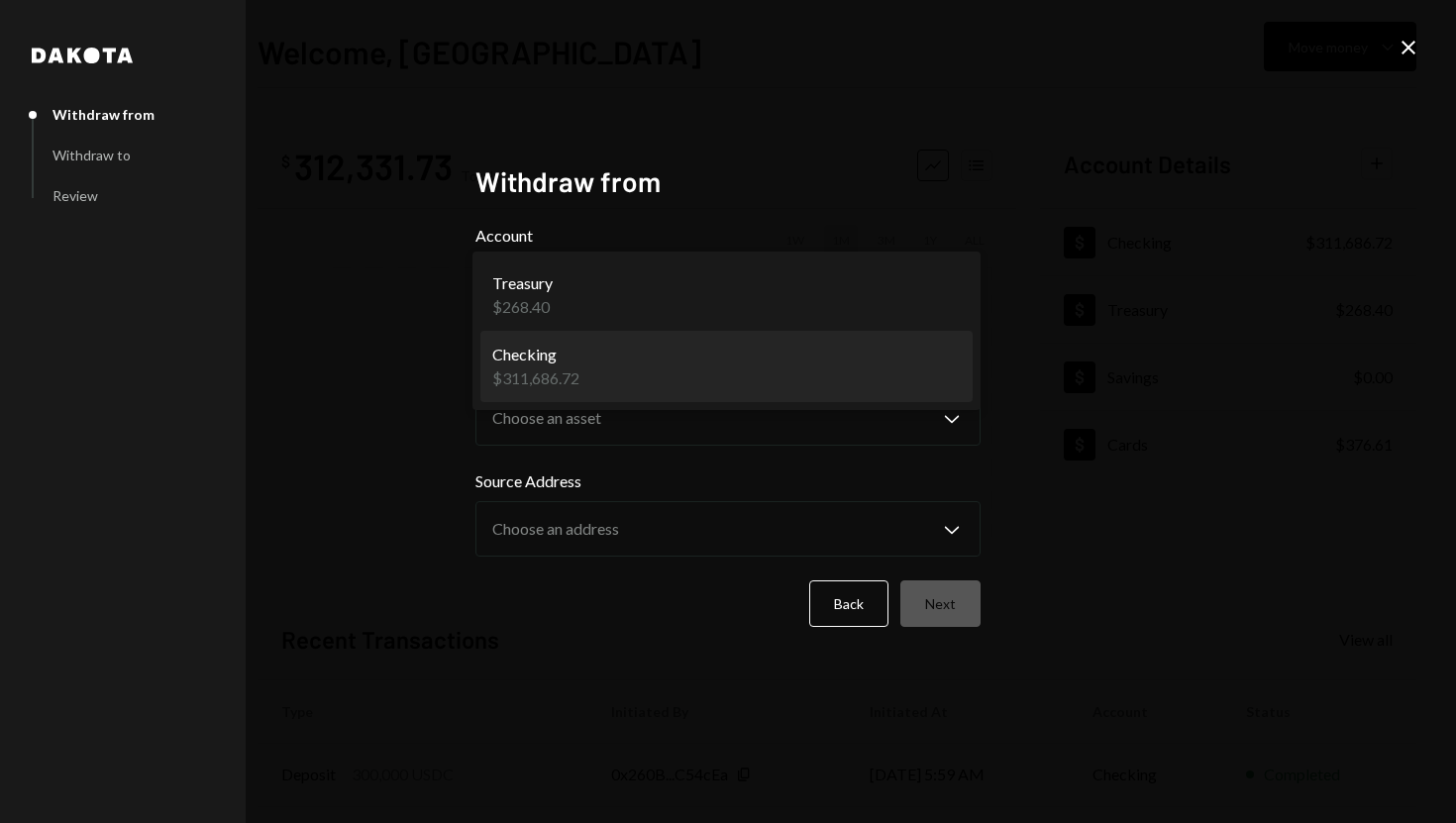 select on "**********" 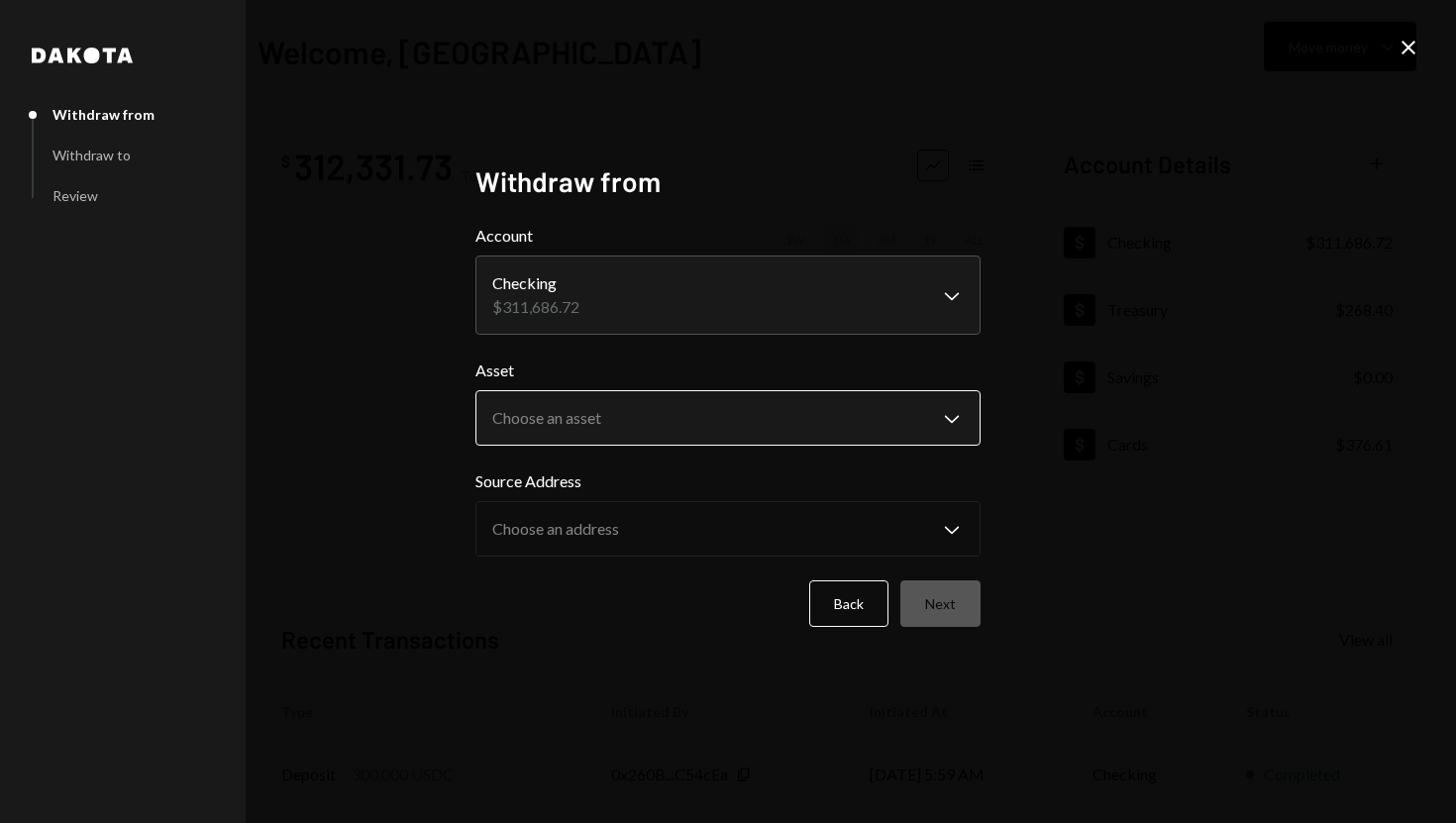 click on "**********" at bounding box center (728, 411) 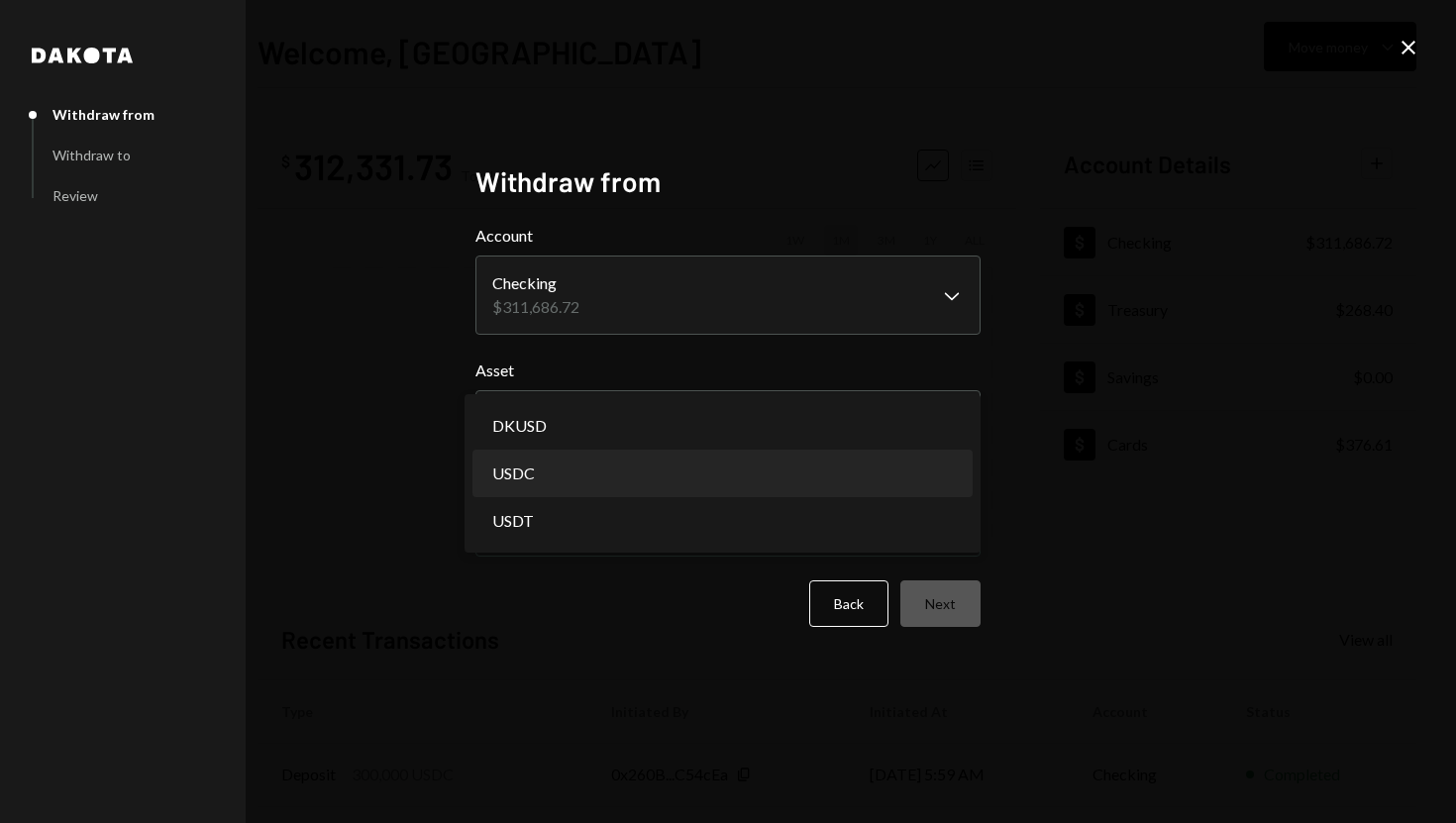 select on "****" 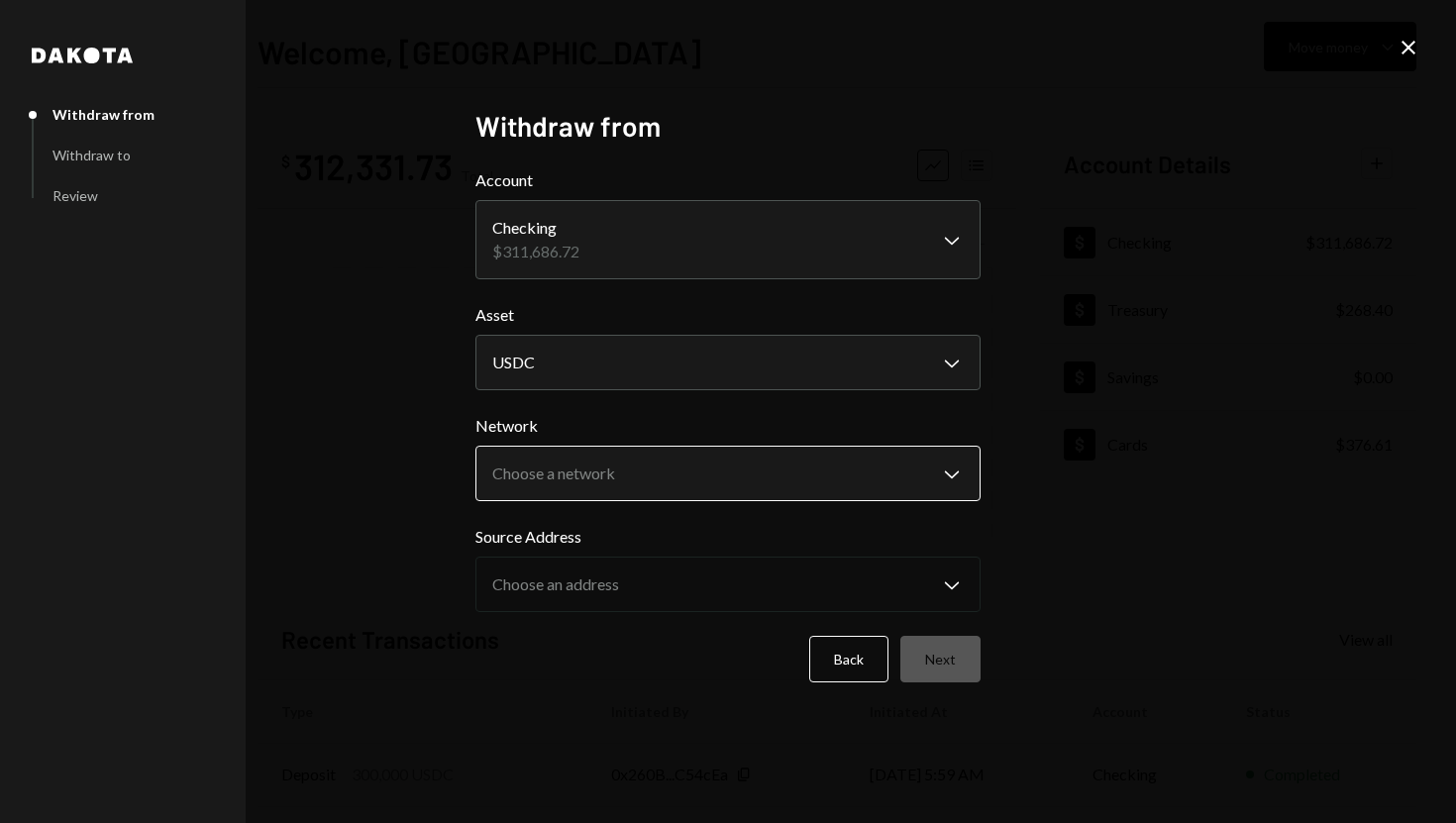 click on "**********" at bounding box center [728, 411] 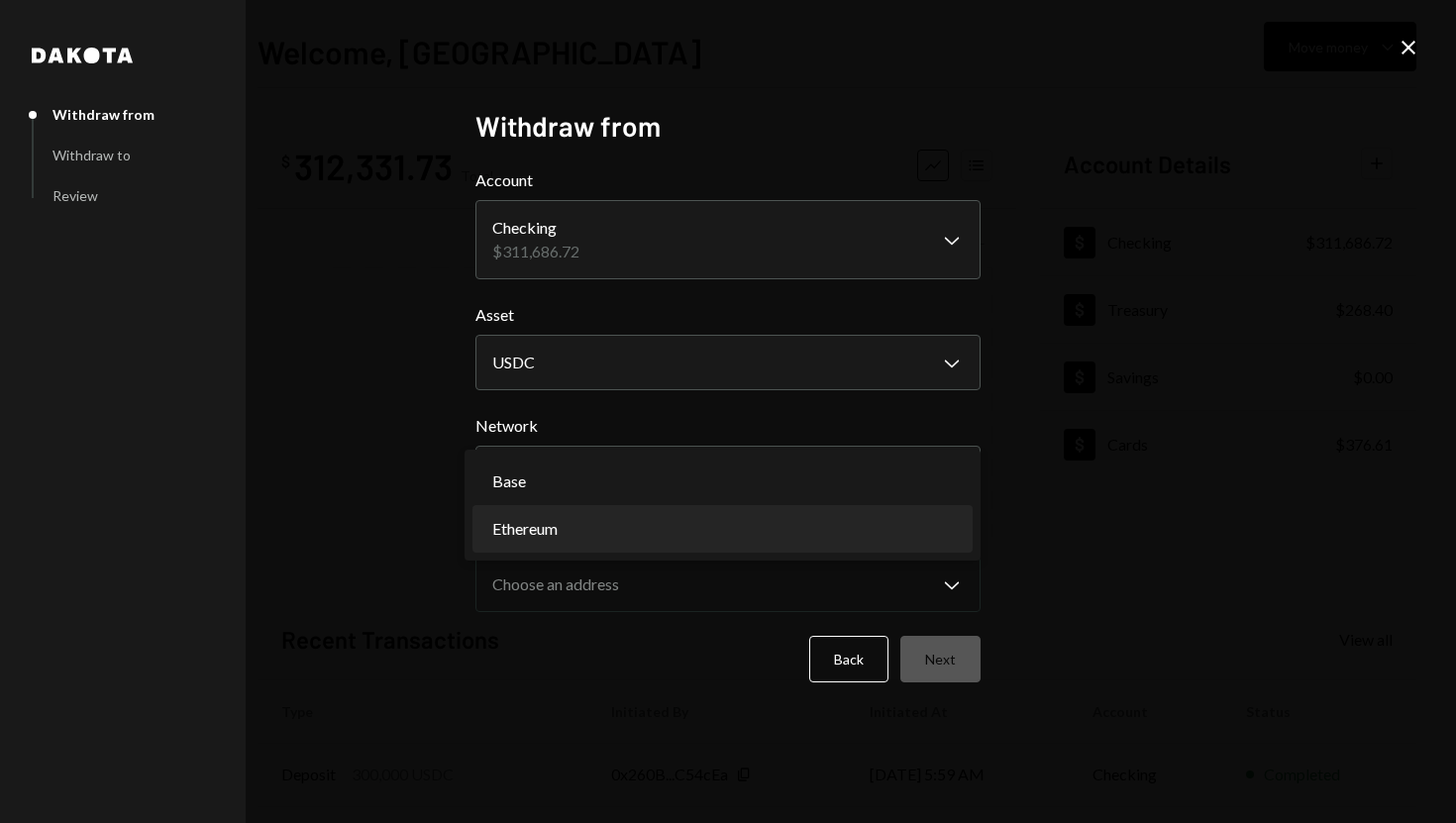 select on "**********" 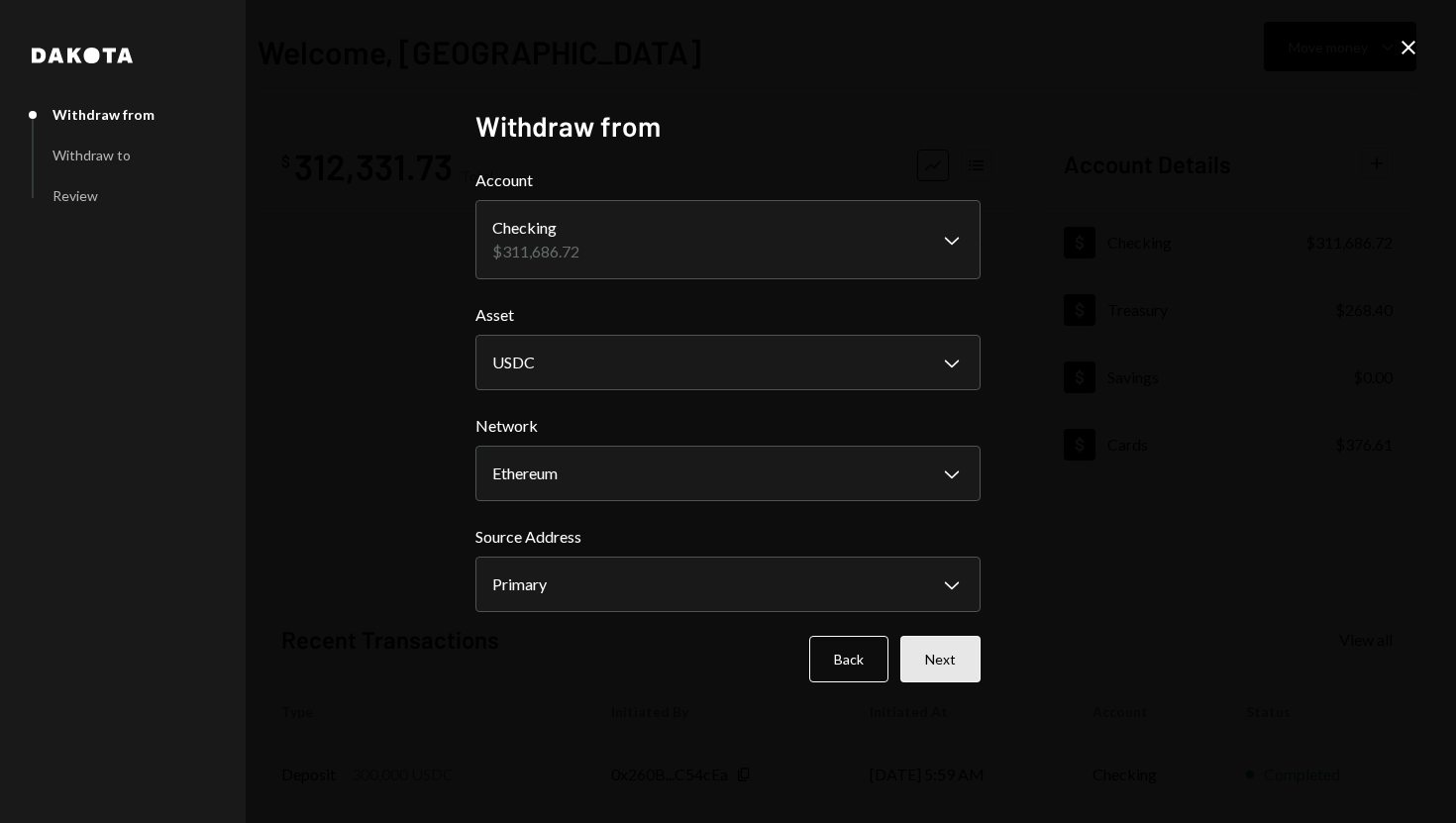 click on "Next" at bounding box center (940, 659) 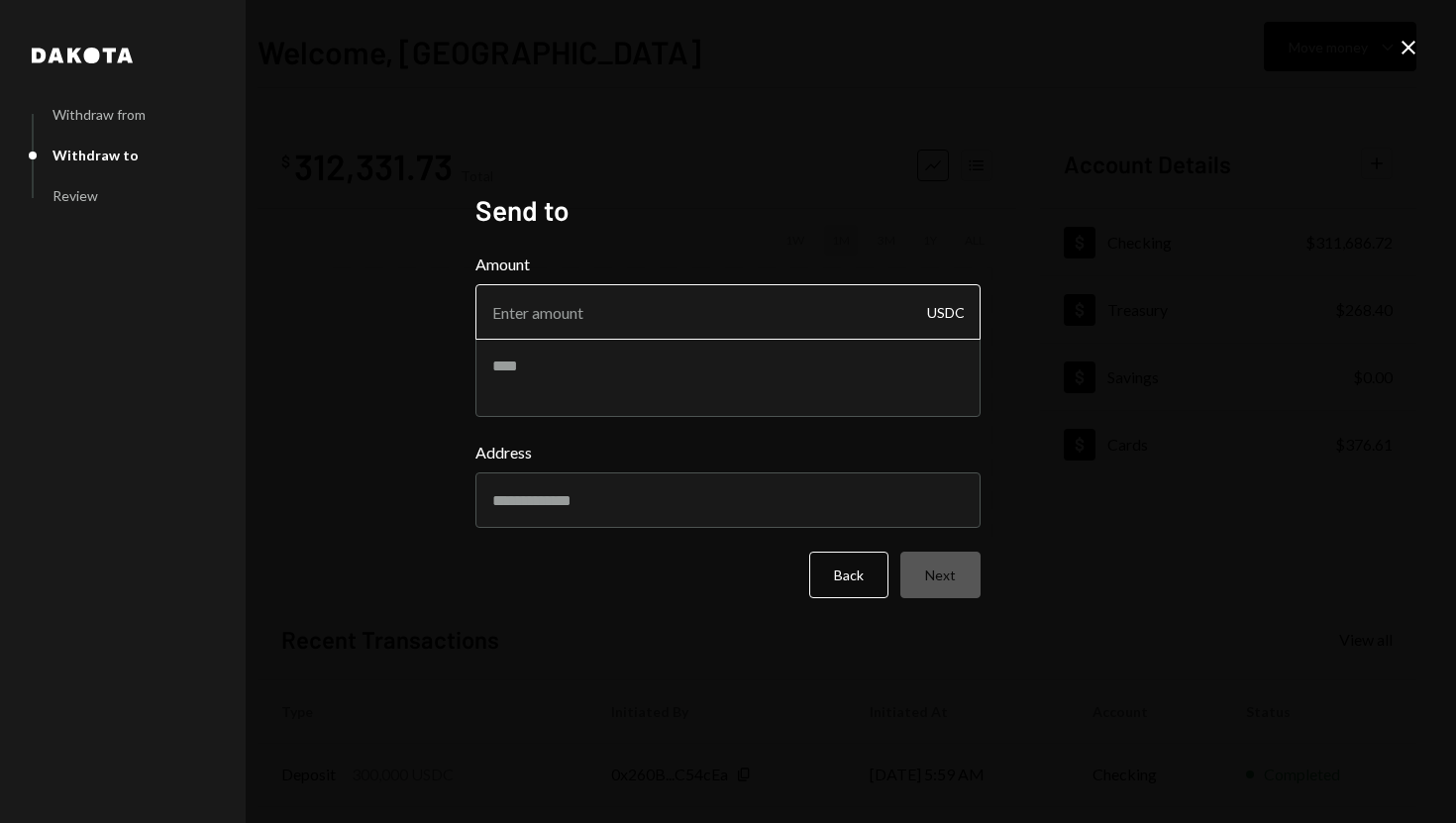 click on "Amount" at bounding box center (728, 312) 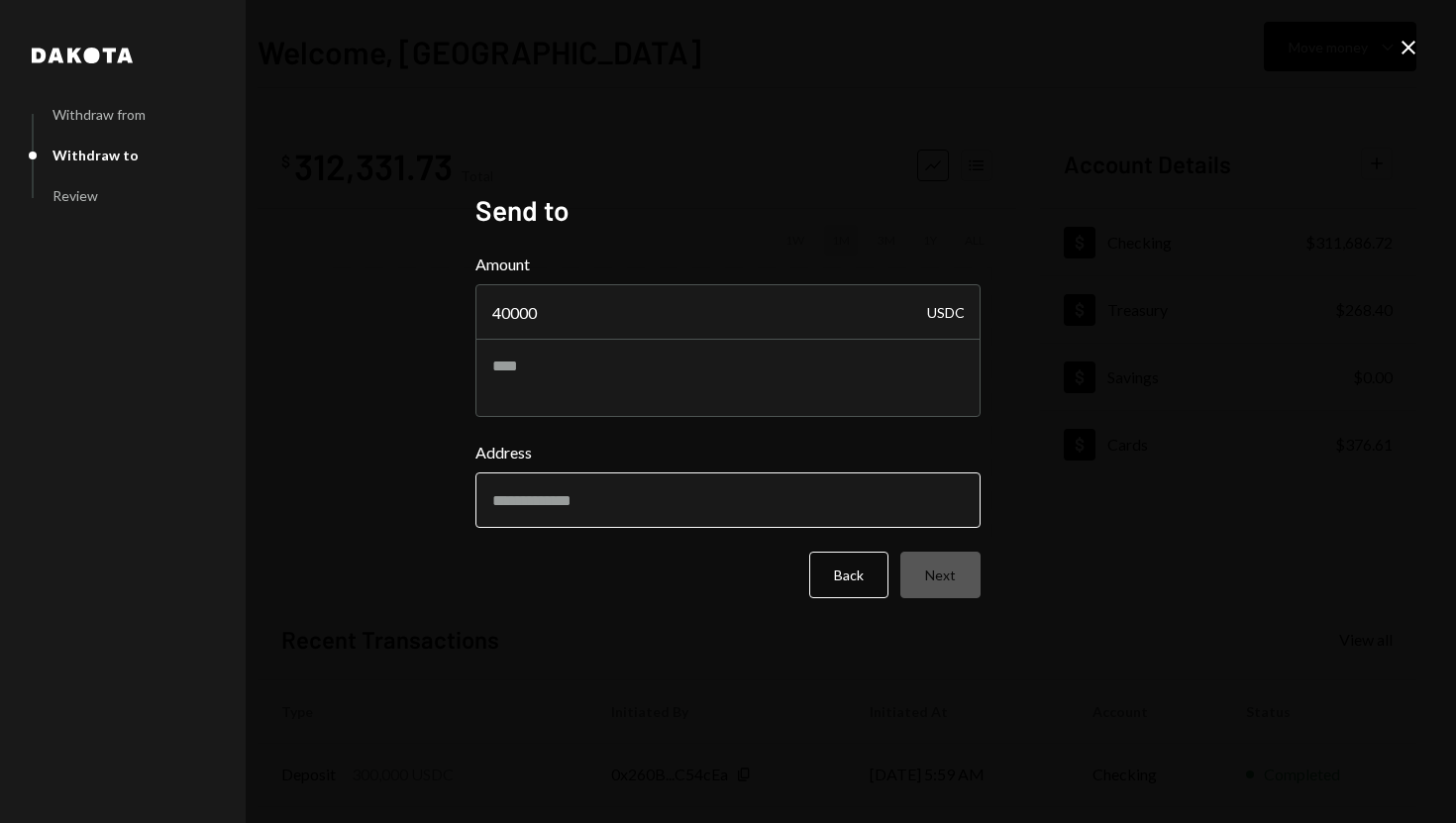 type on "40000" 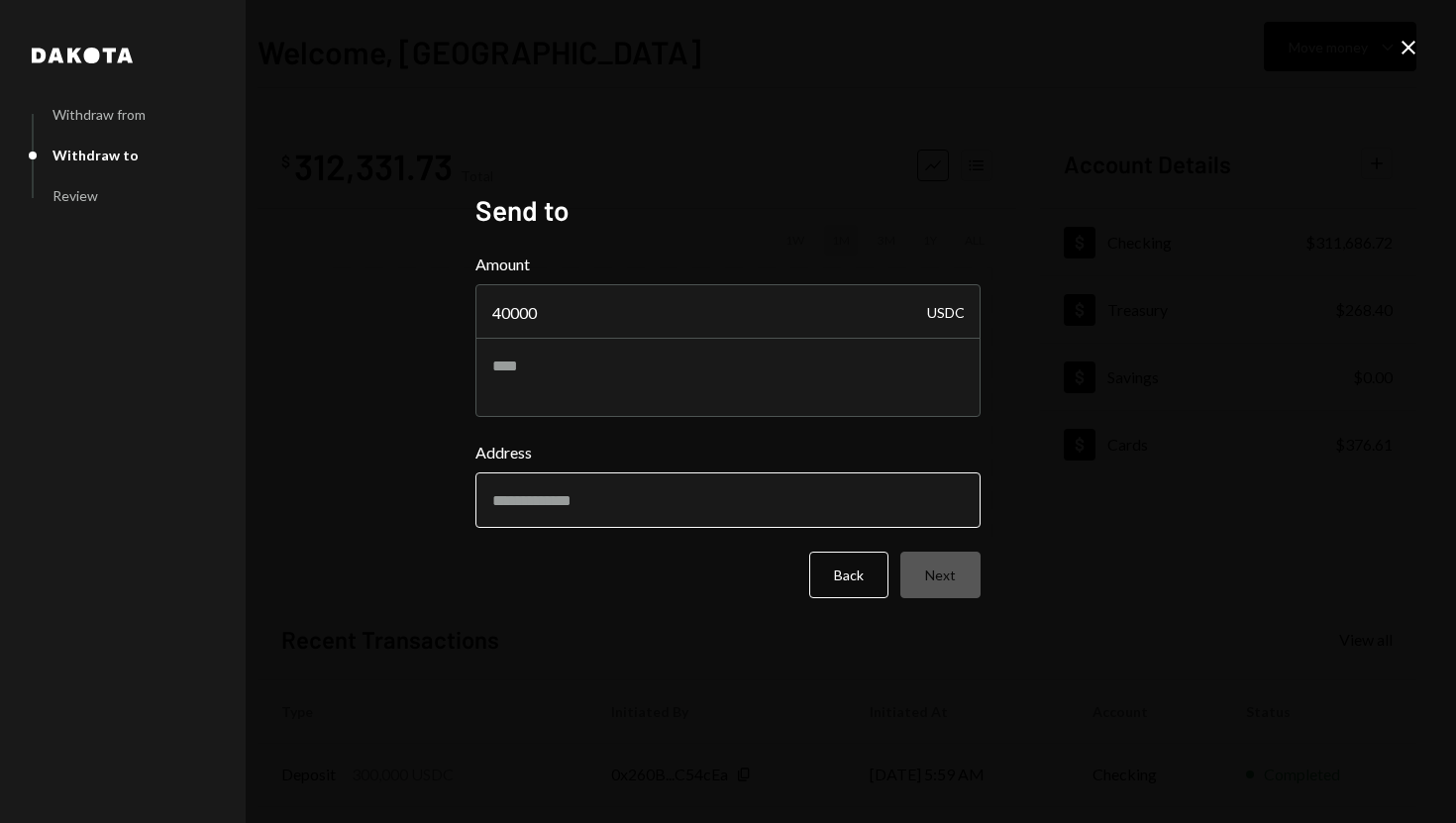click on "Address" at bounding box center [728, 500] 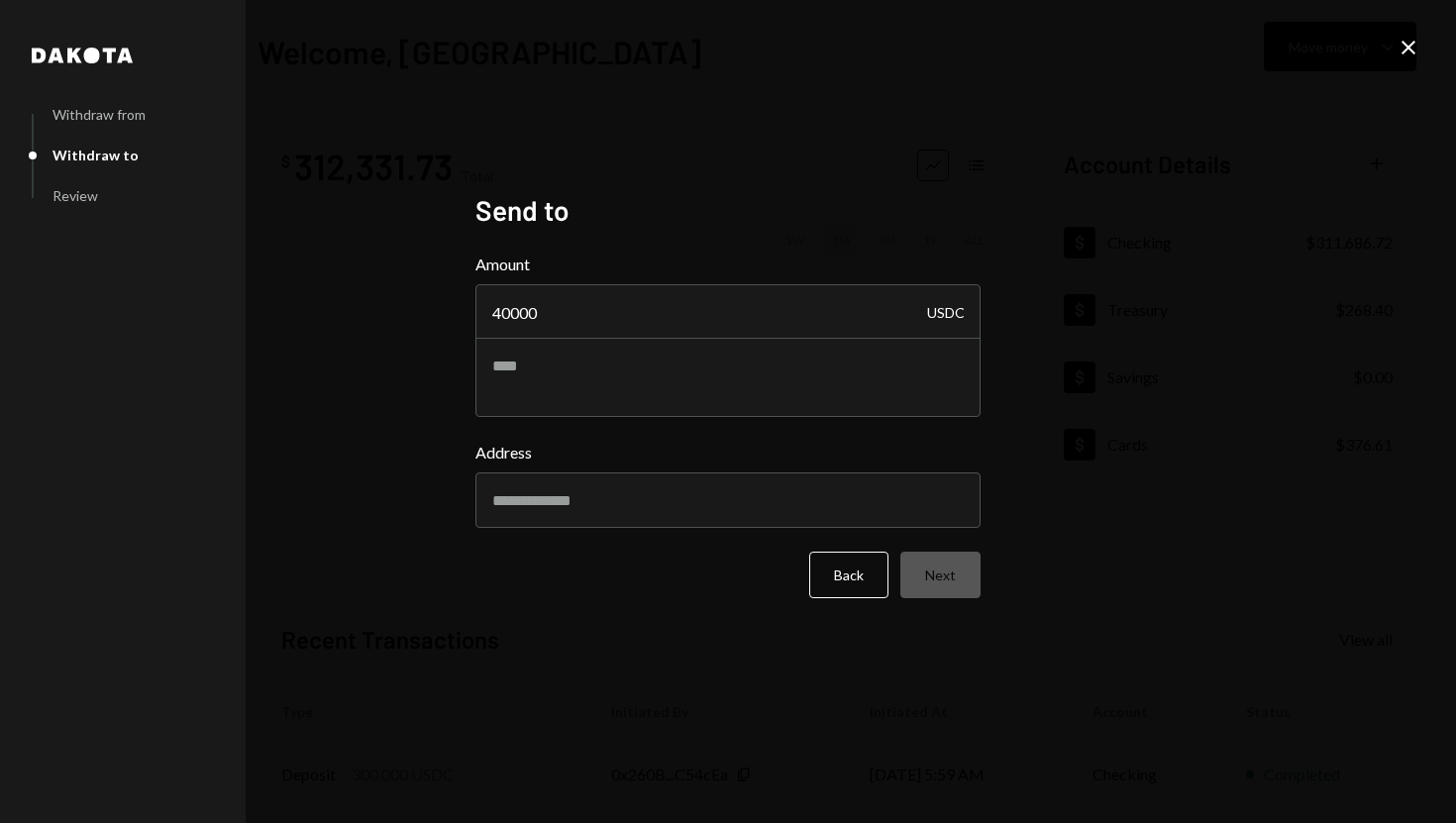 type on "**********" 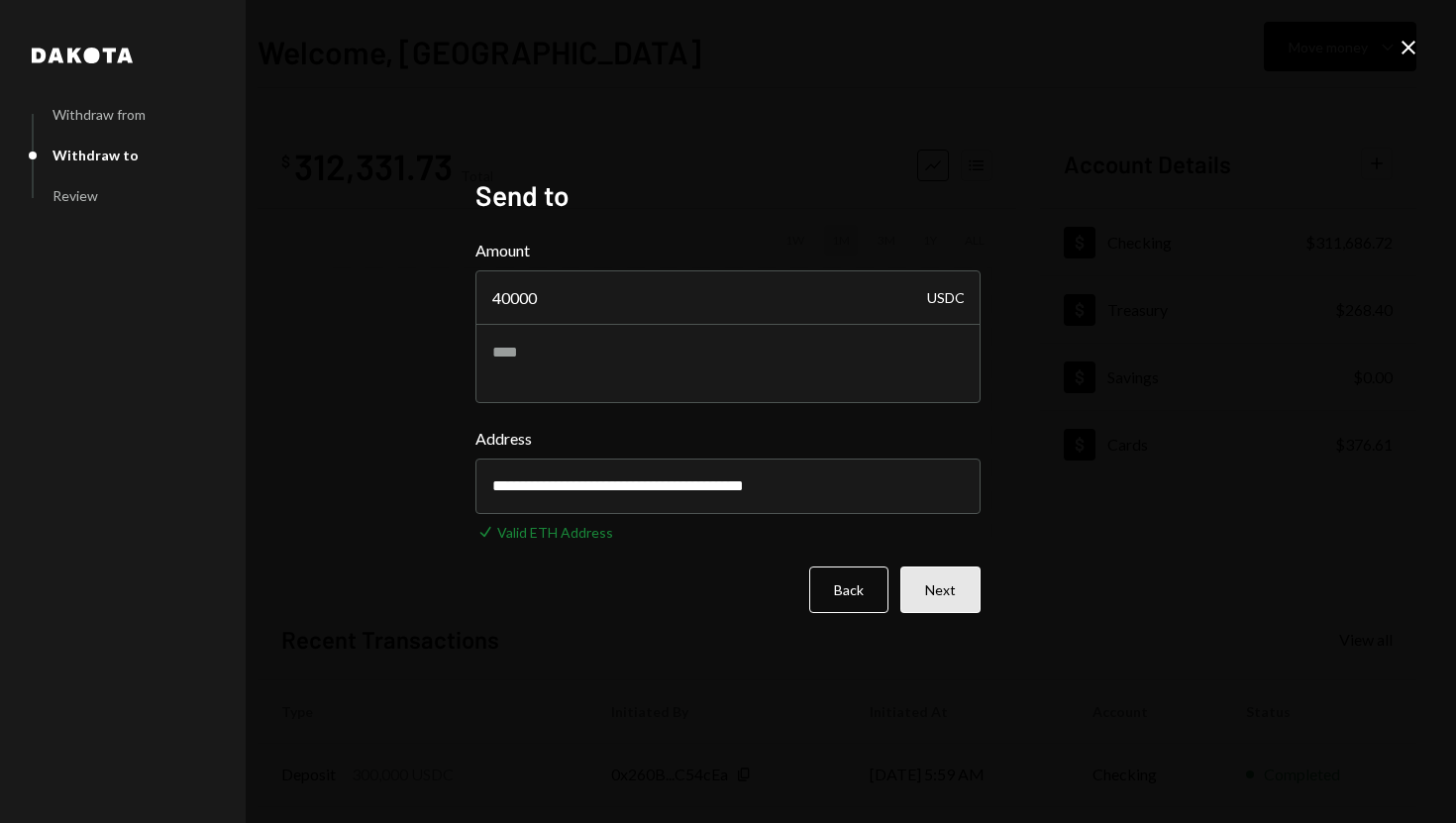 click on "Next" at bounding box center (940, 589) 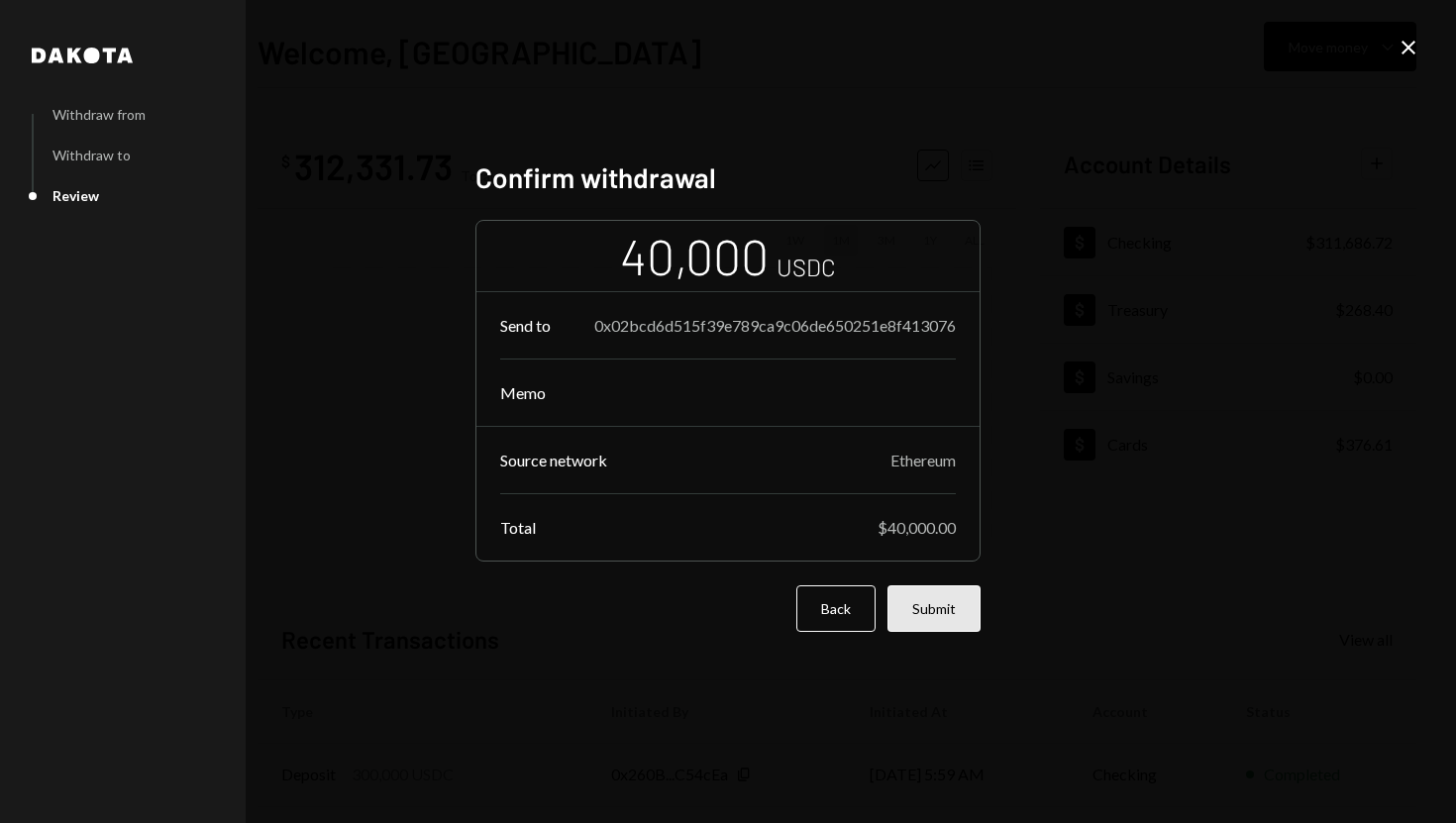 click on "Submit" at bounding box center (934, 608) 